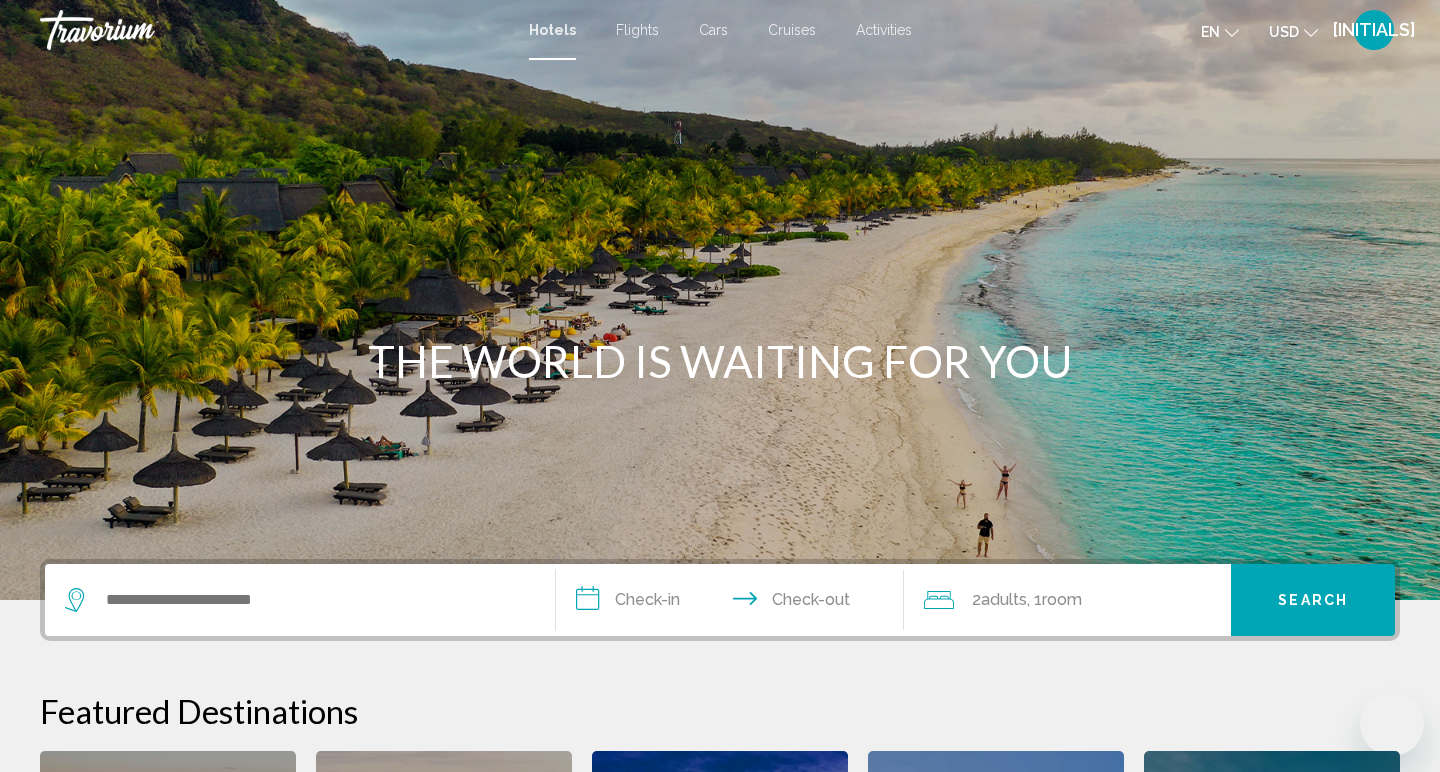 scroll, scrollTop: 0, scrollLeft: 0, axis: both 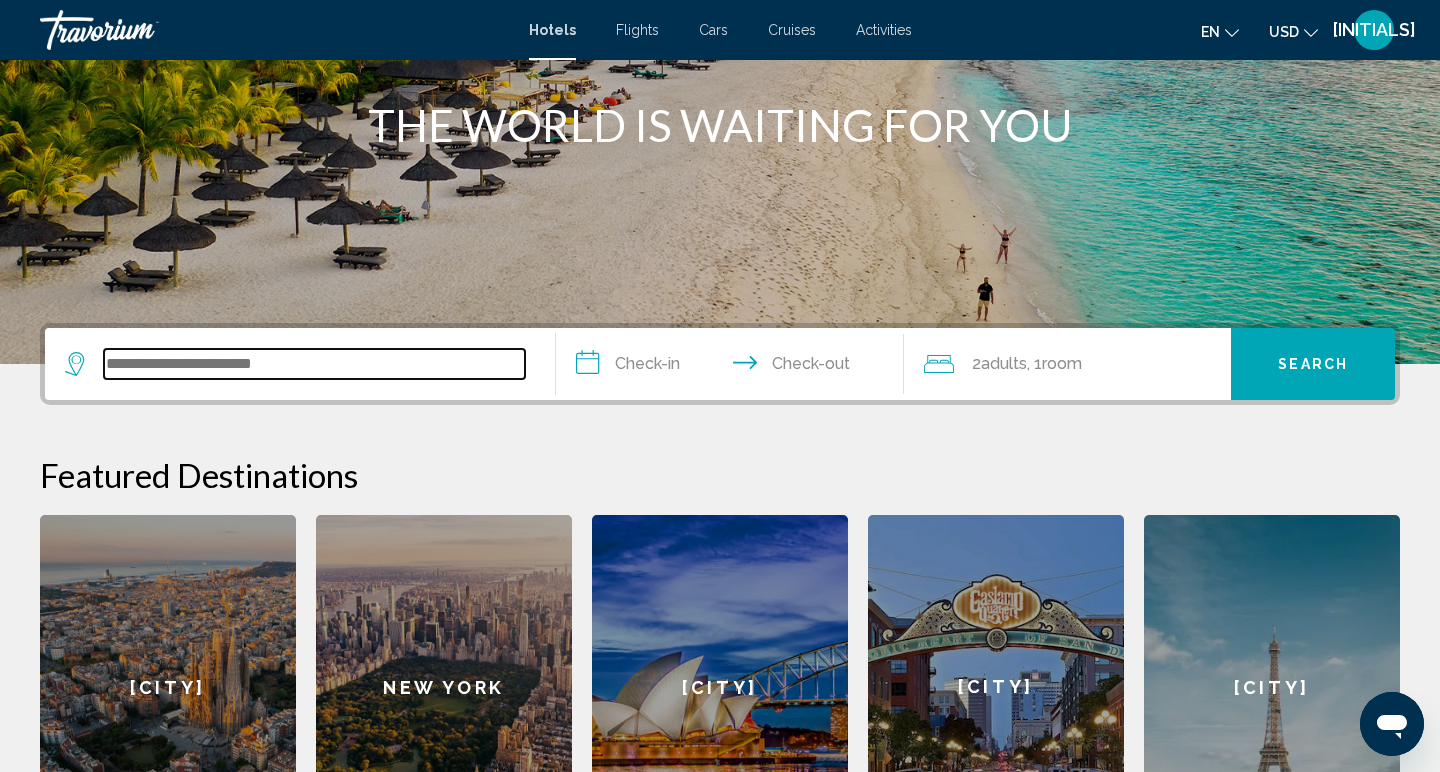 click at bounding box center [314, 364] 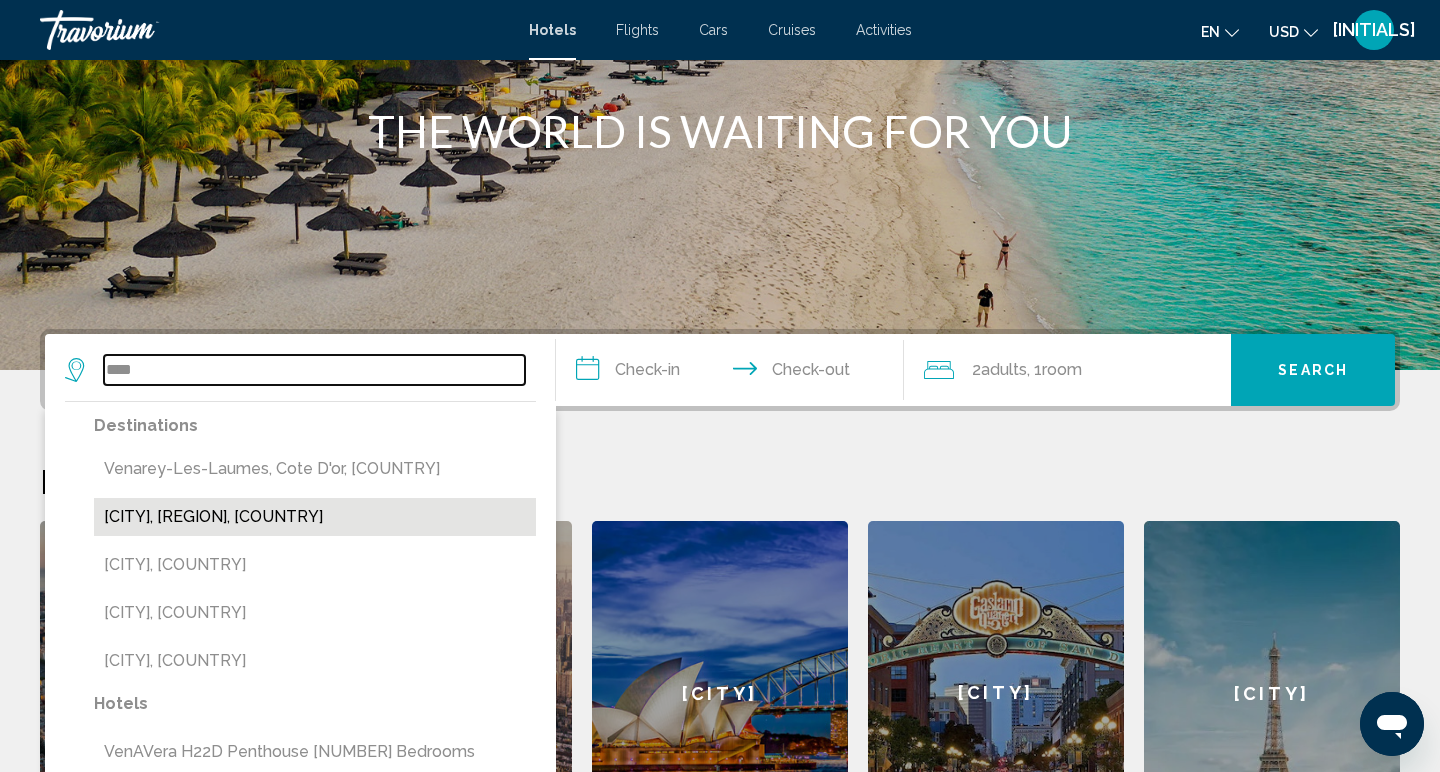 scroll, scrollTop: 224, scrollLeft: 0, axis: vertical 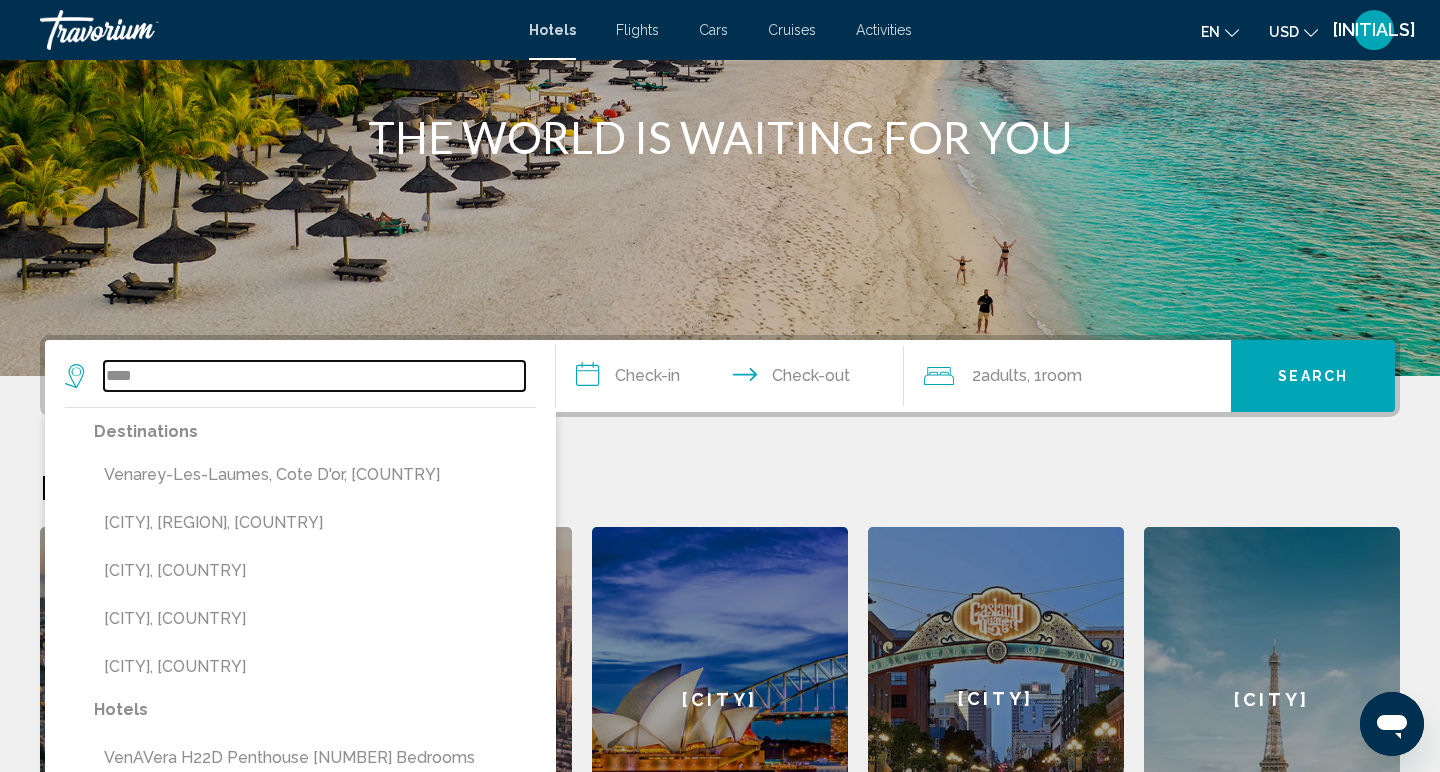 click on "****" at bounding box center (314, 376) 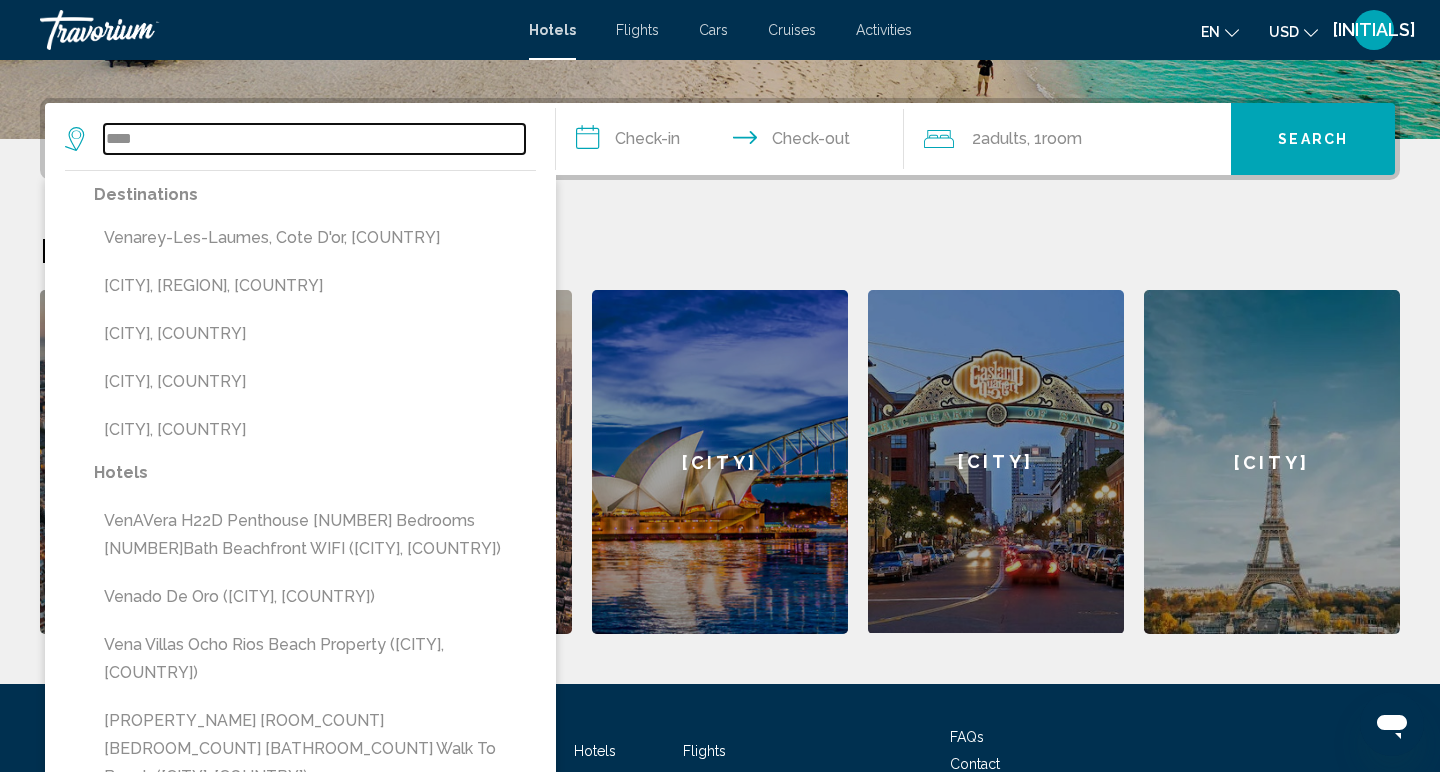scroll, scrollTop: 494, scrollLeft: 0, axis: vertical 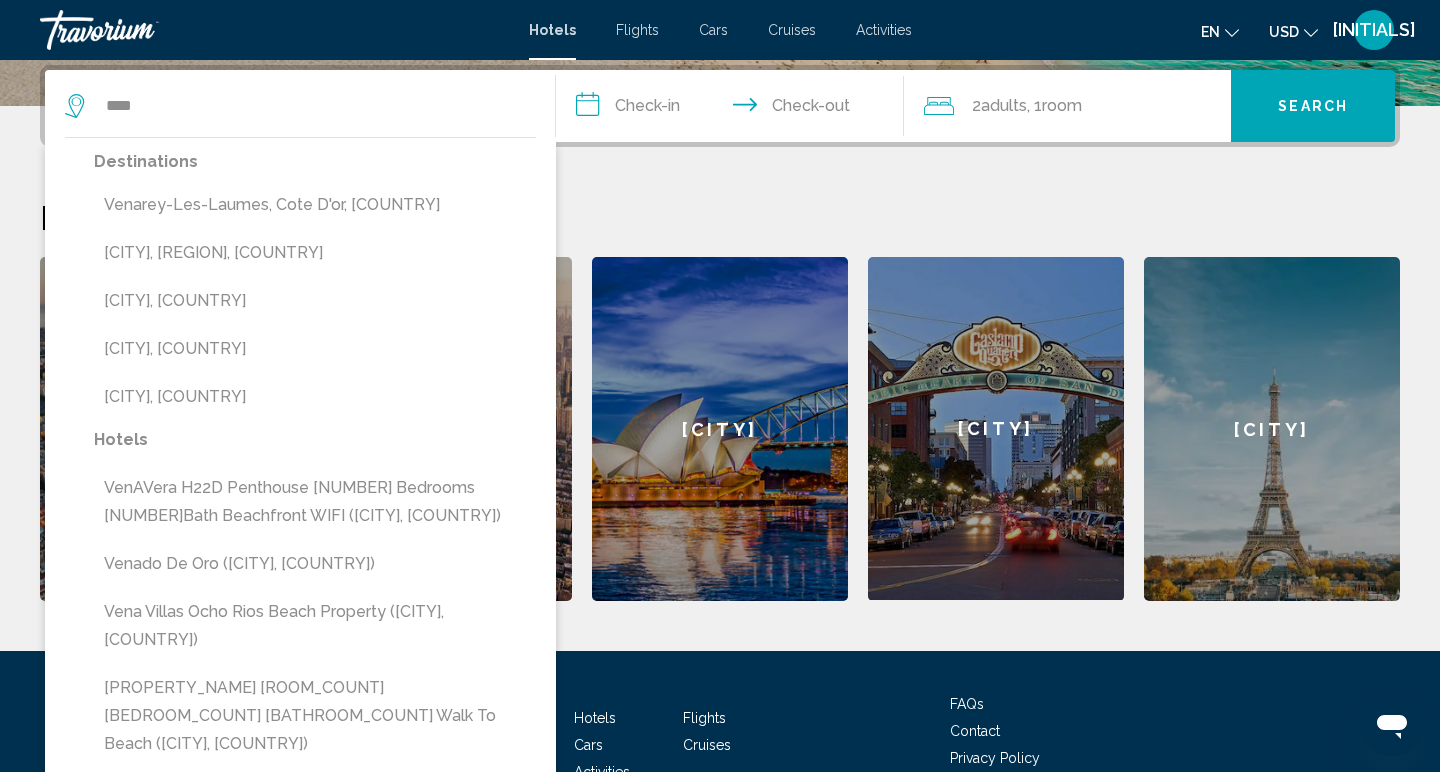 click at bounding box center (77, 106) 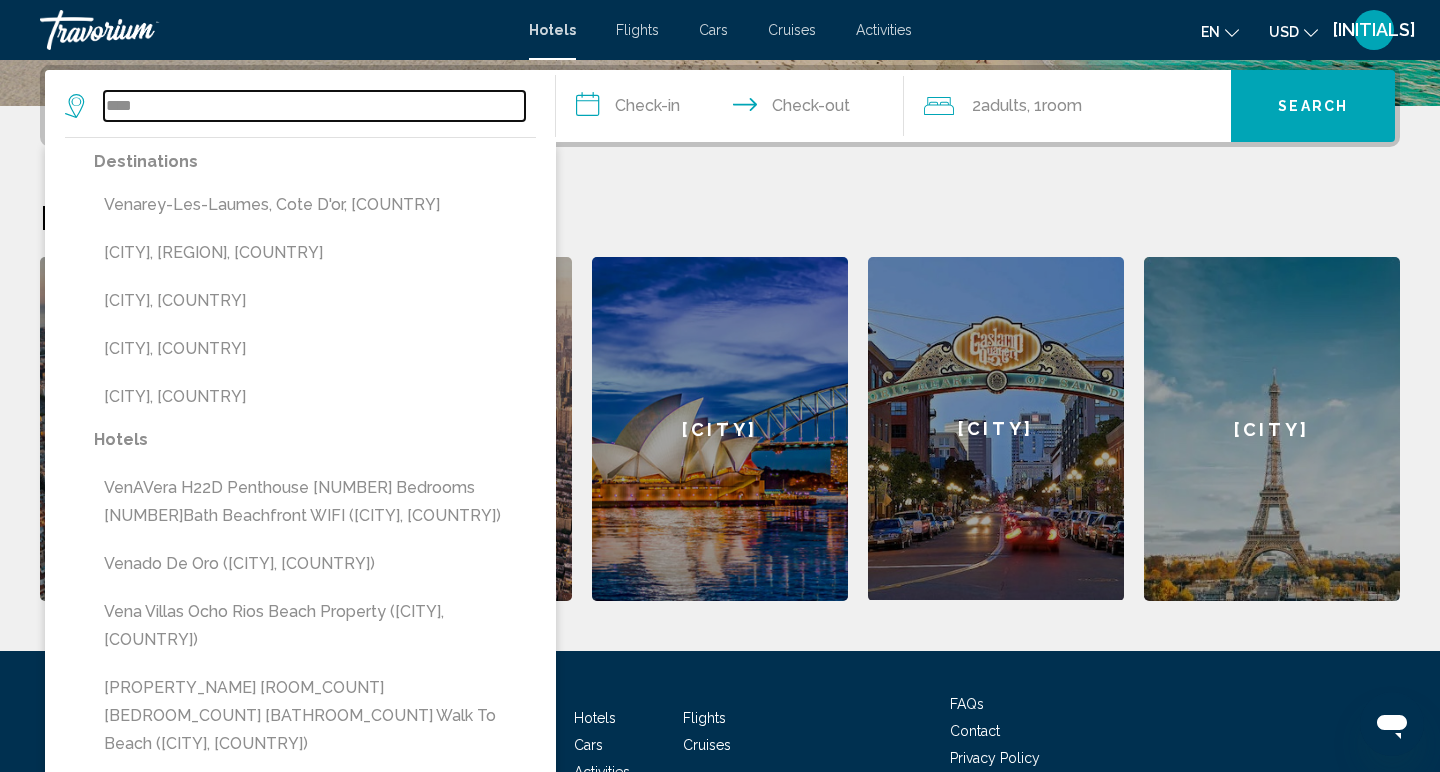 click on "****" at bounding box center [314, 106] 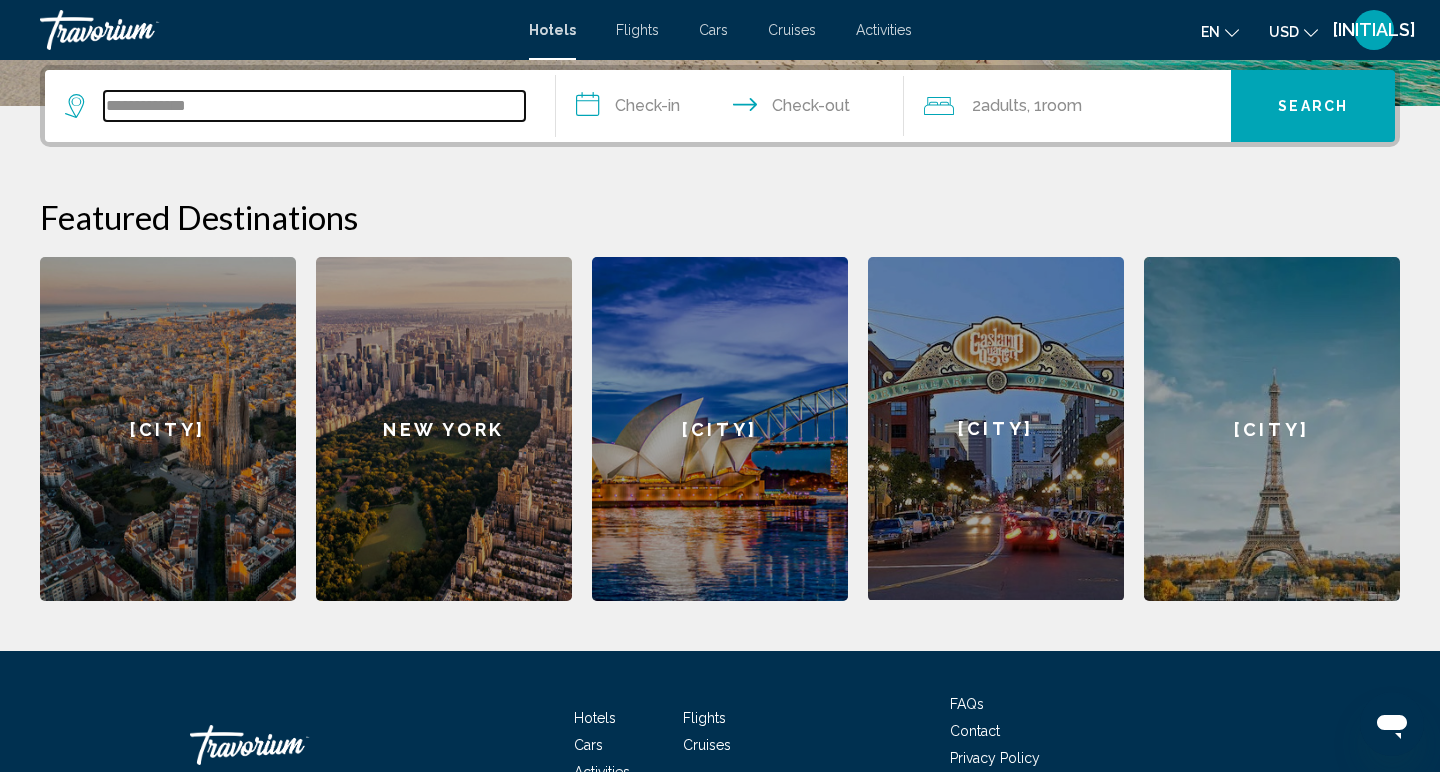 click on "**********" at bounding box center (314, 106) 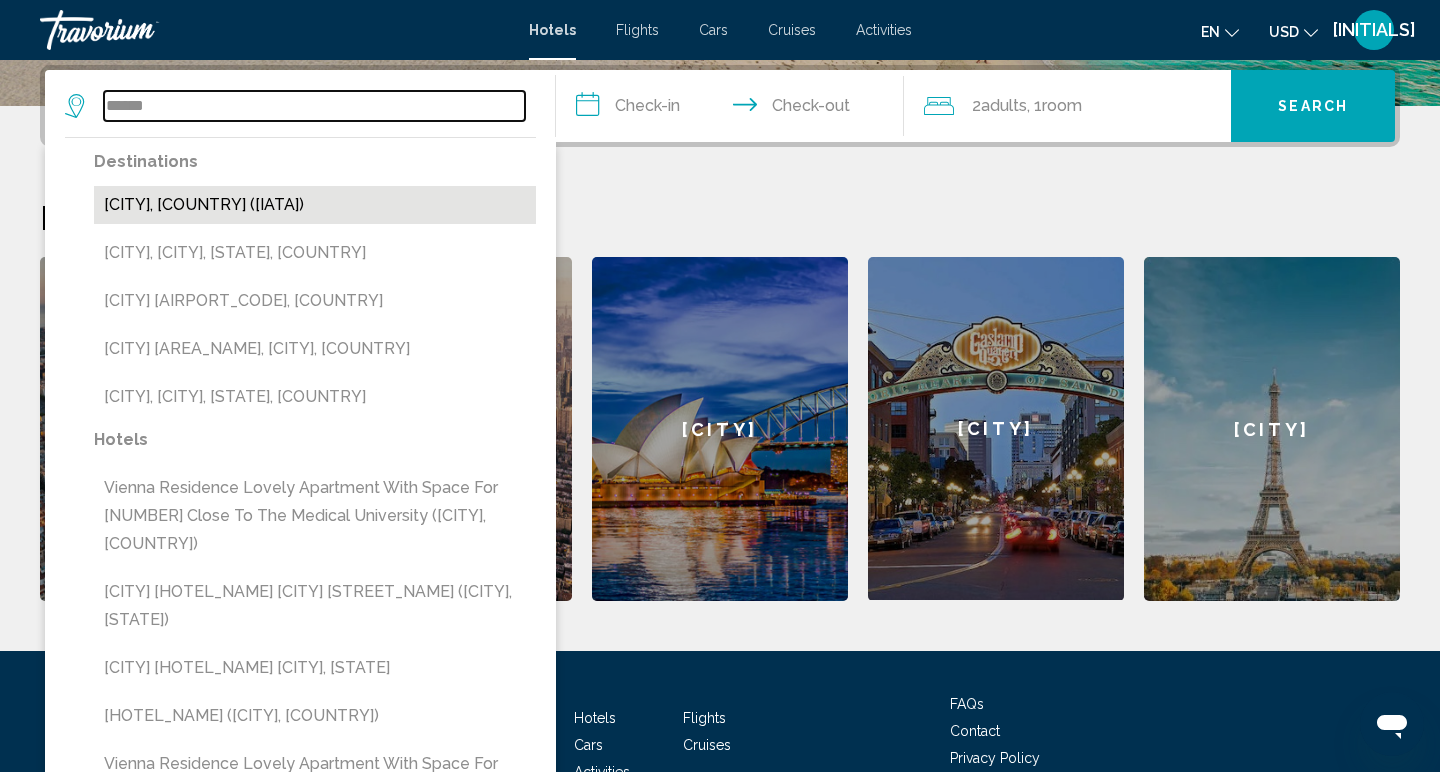 type on "******" 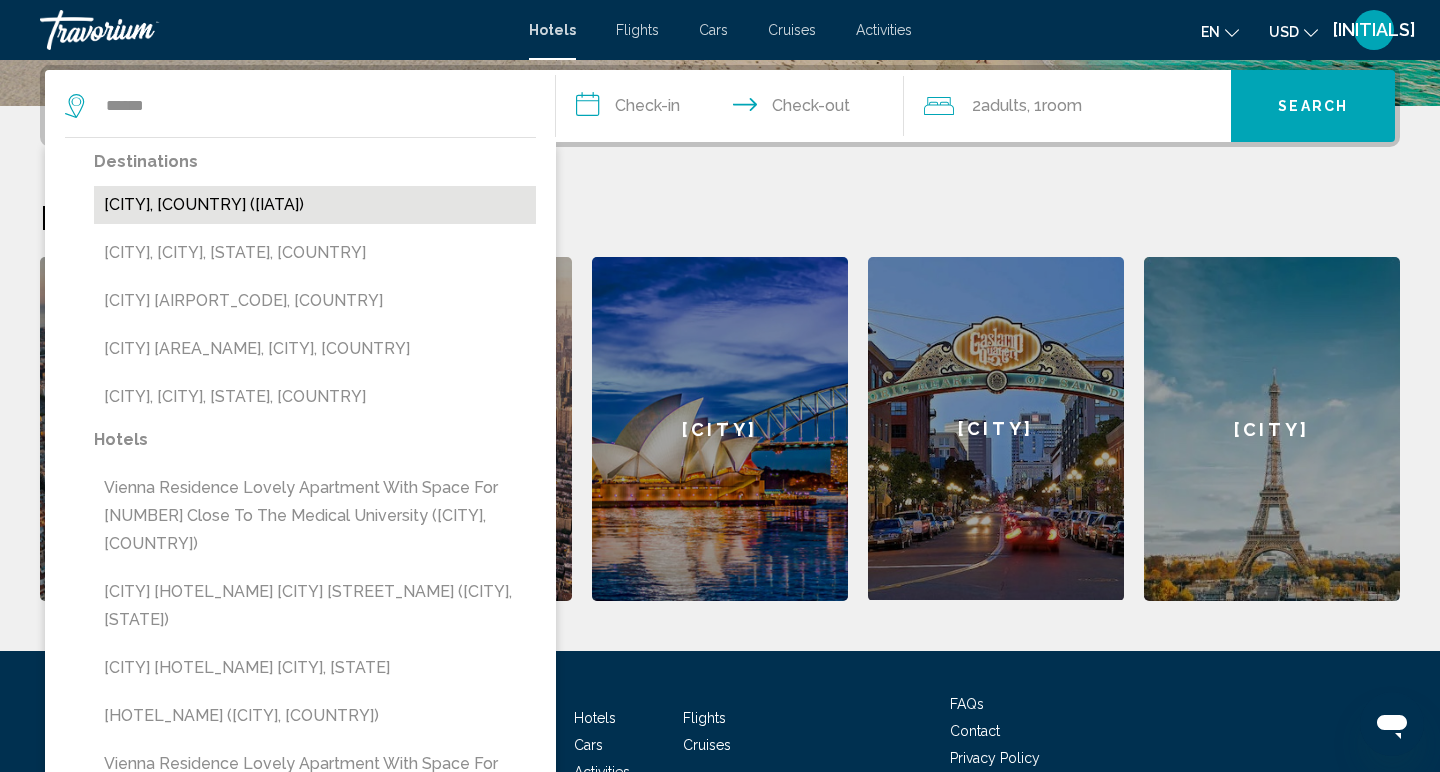 click on "[CITY], [COUNTRY] ([IATA])" at bounding box center [315, 205] 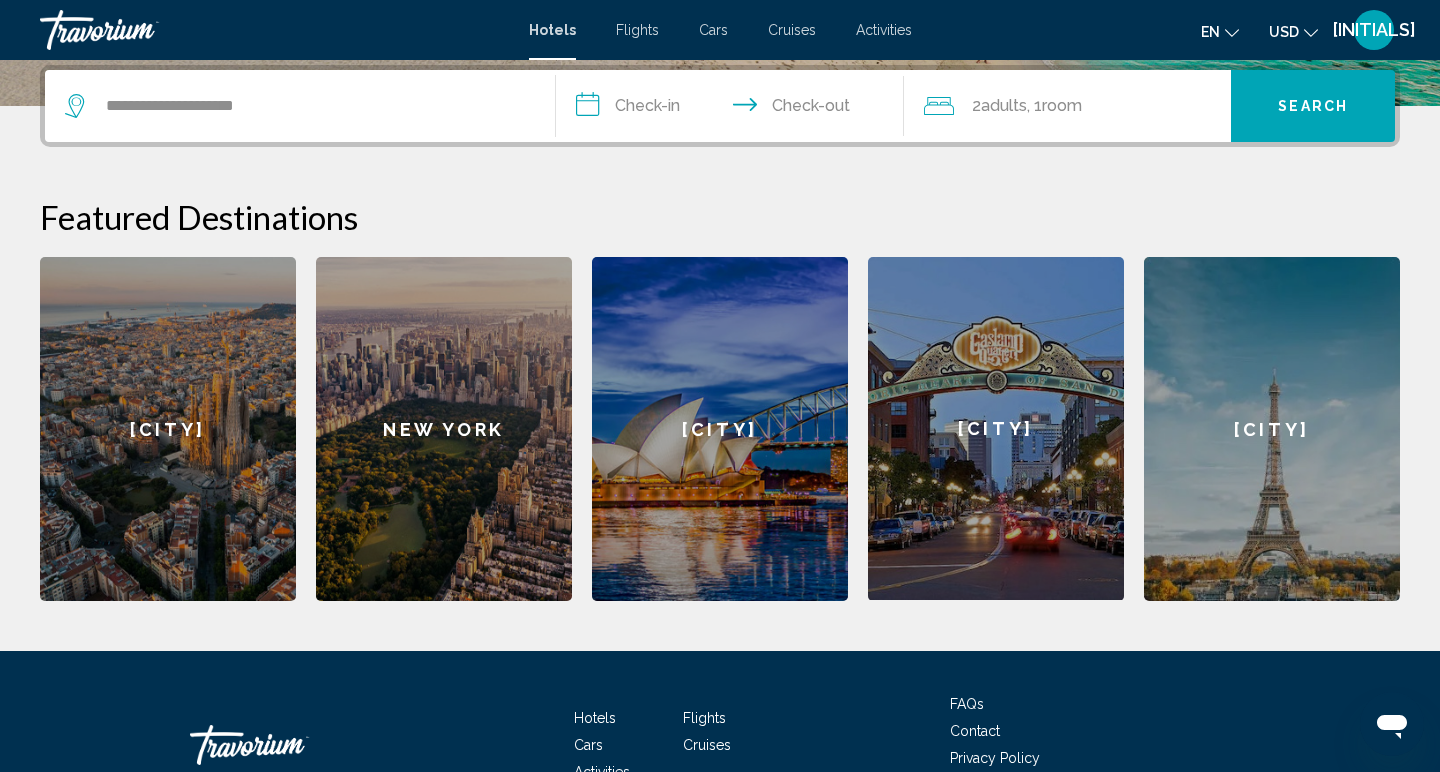 click on "**********" at bounding box center [734, 109] 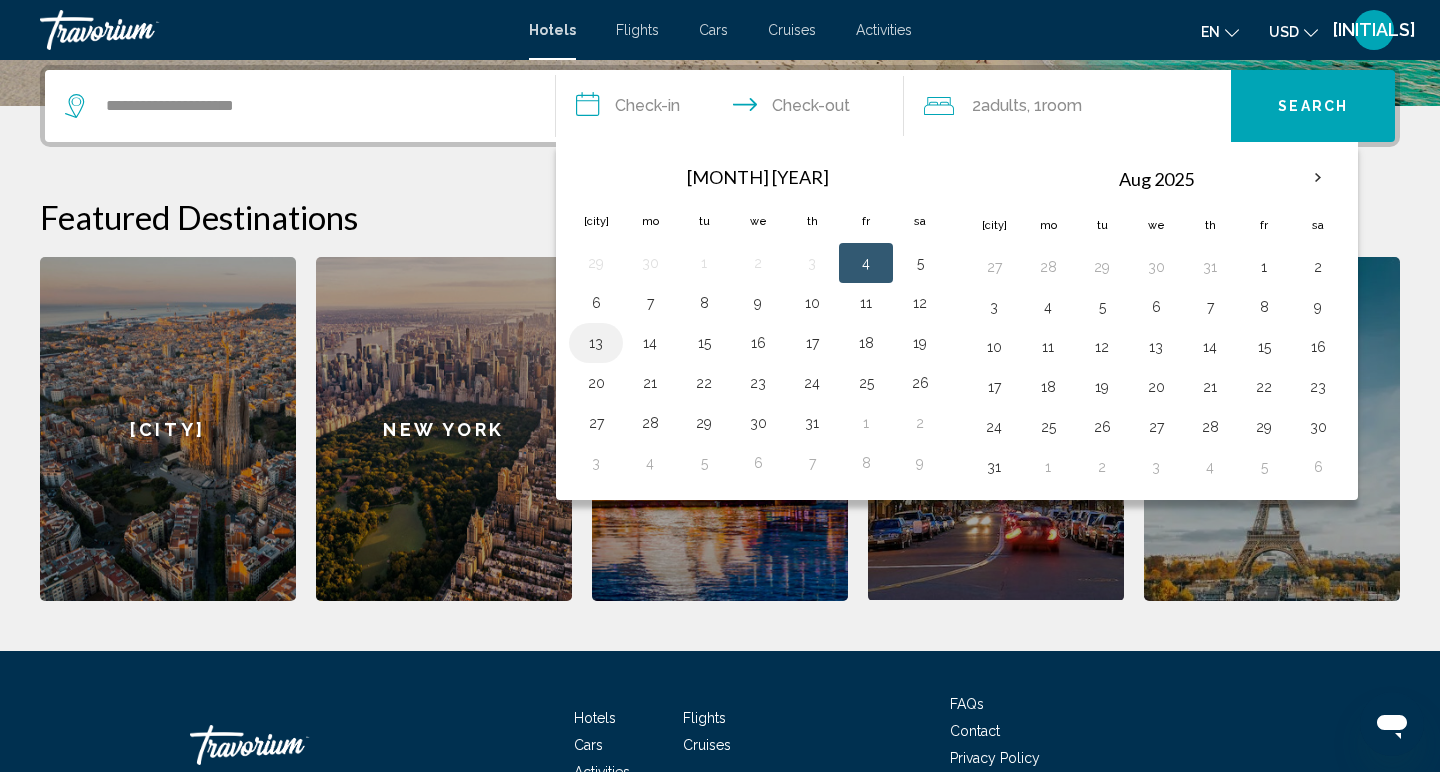 click on "13" at bounding box center [596, 343] 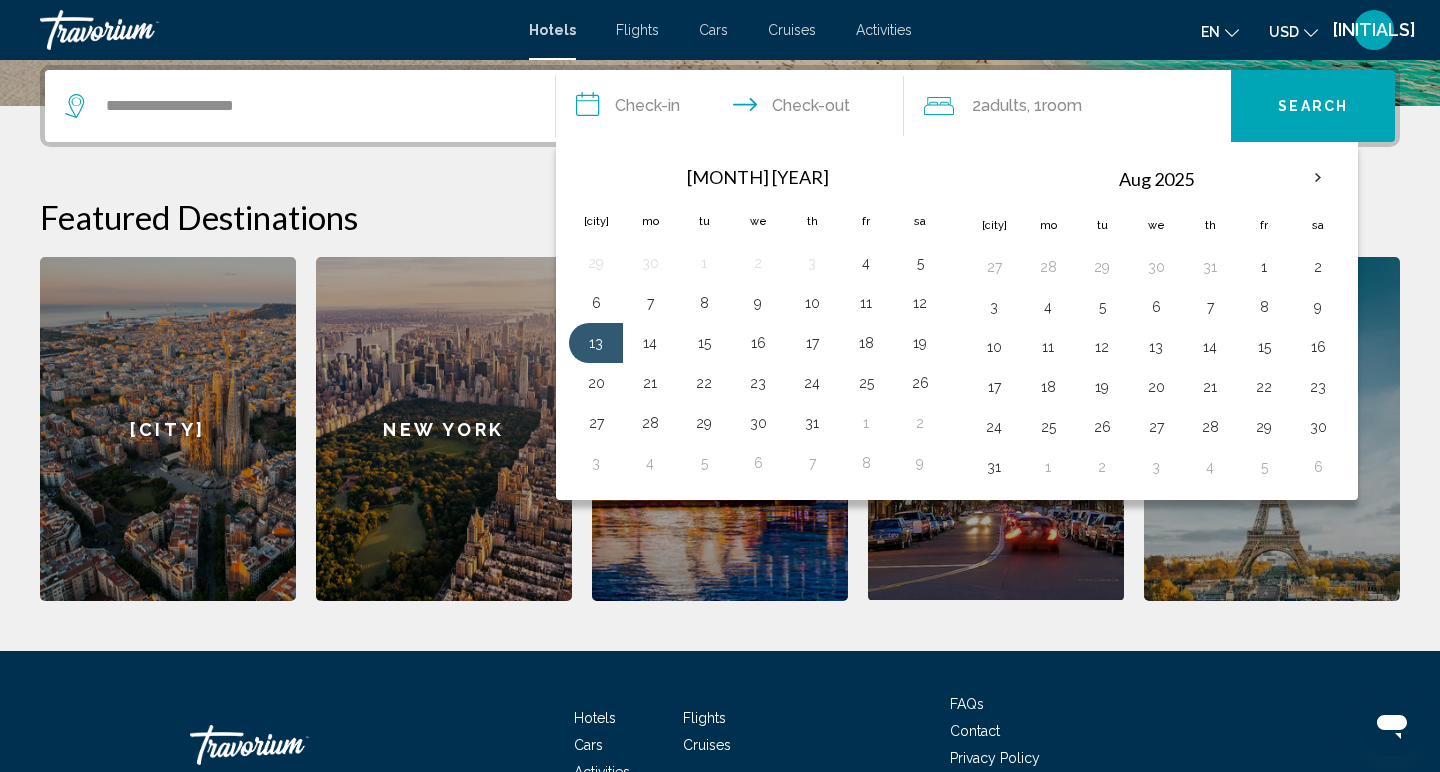 click on "Adults" at bounding box center (1004, 105) 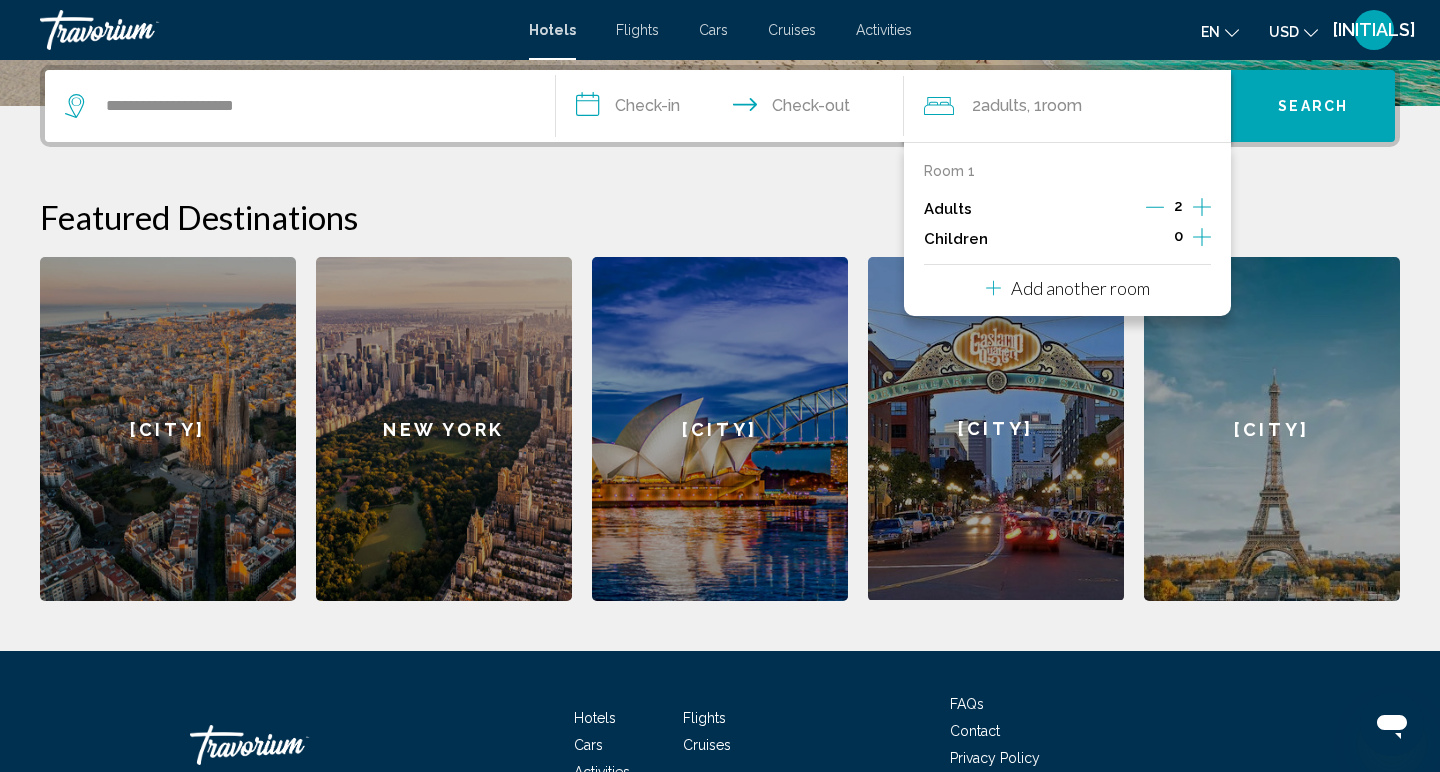 click at bounding box center [1202, 237] 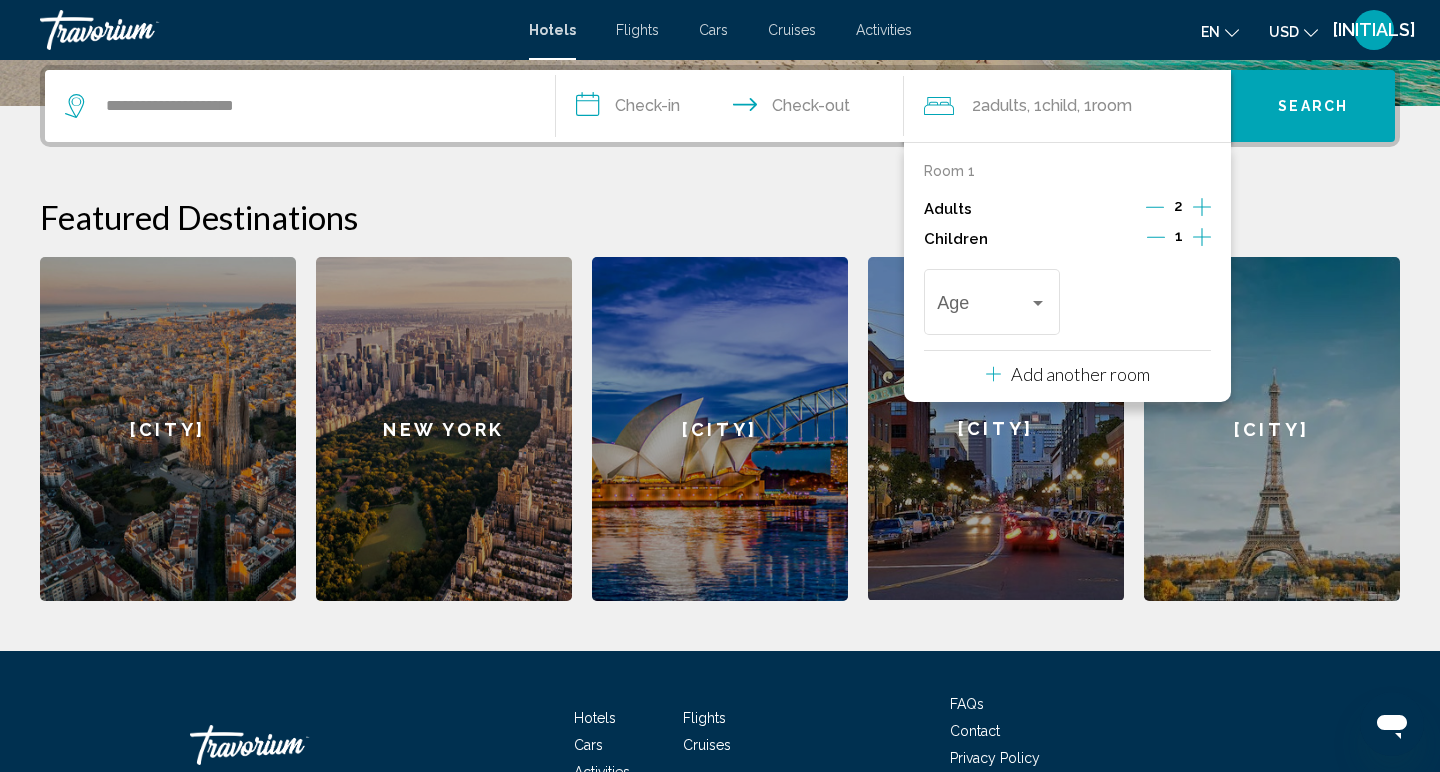 click on "en
English Español Français Italiano Português русский USD
USD ($) MXN (Mex$) CAD (Can$) GBP (£) EUR (€) AUD (A$) NZD (NZ$) CNY (CN¥) JT Login" at bounding box center [1166, 30] 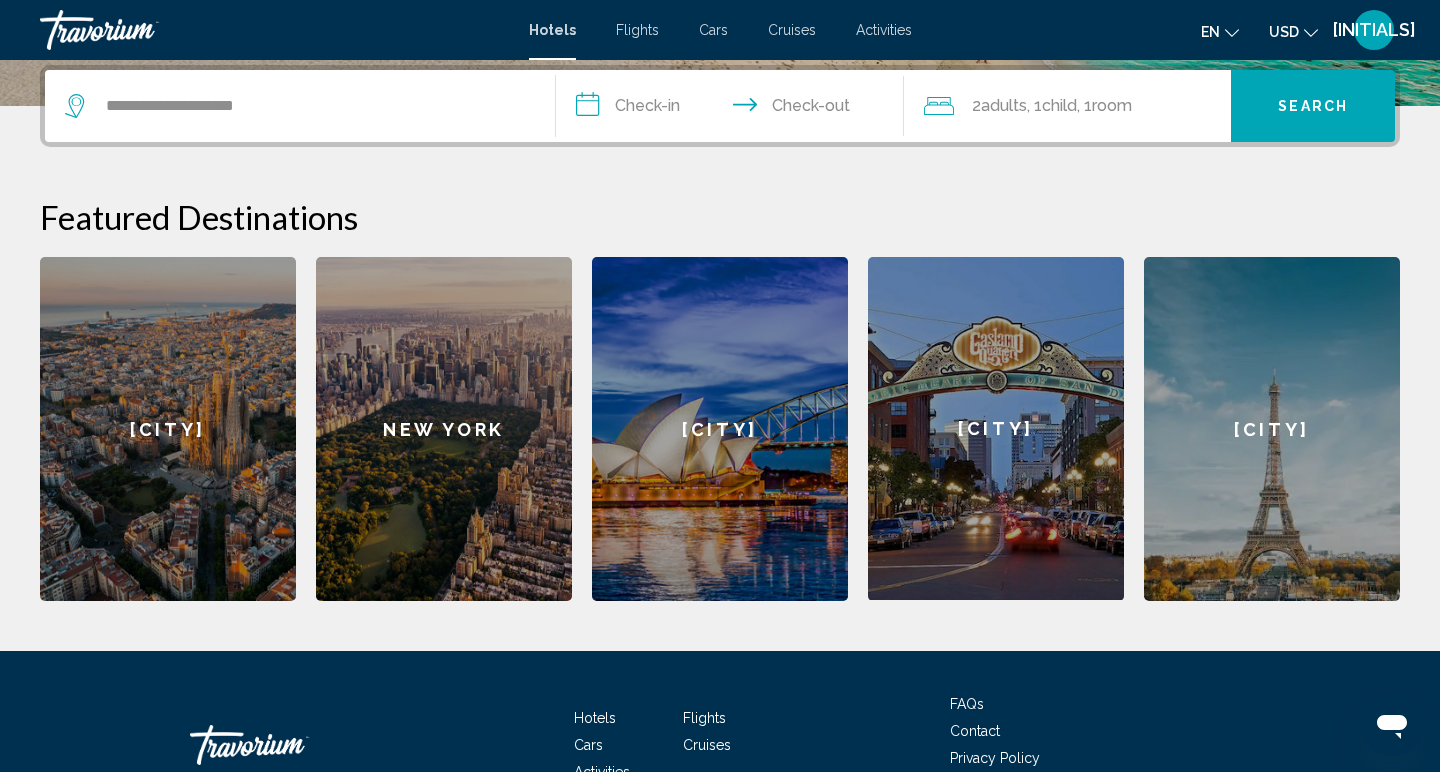 click on "**********" at bounding box center (734, 109) 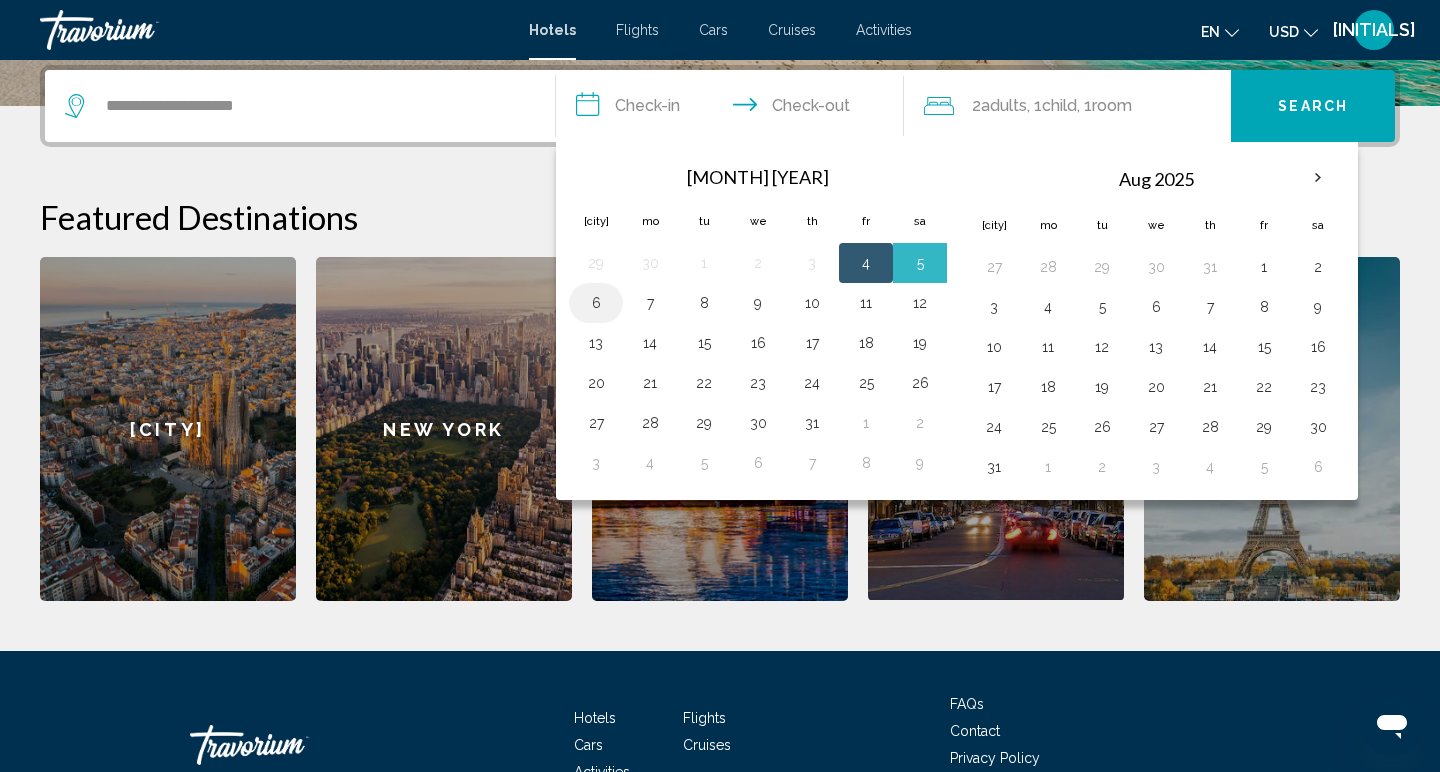 click on "6" at bounding box center (596, 303) 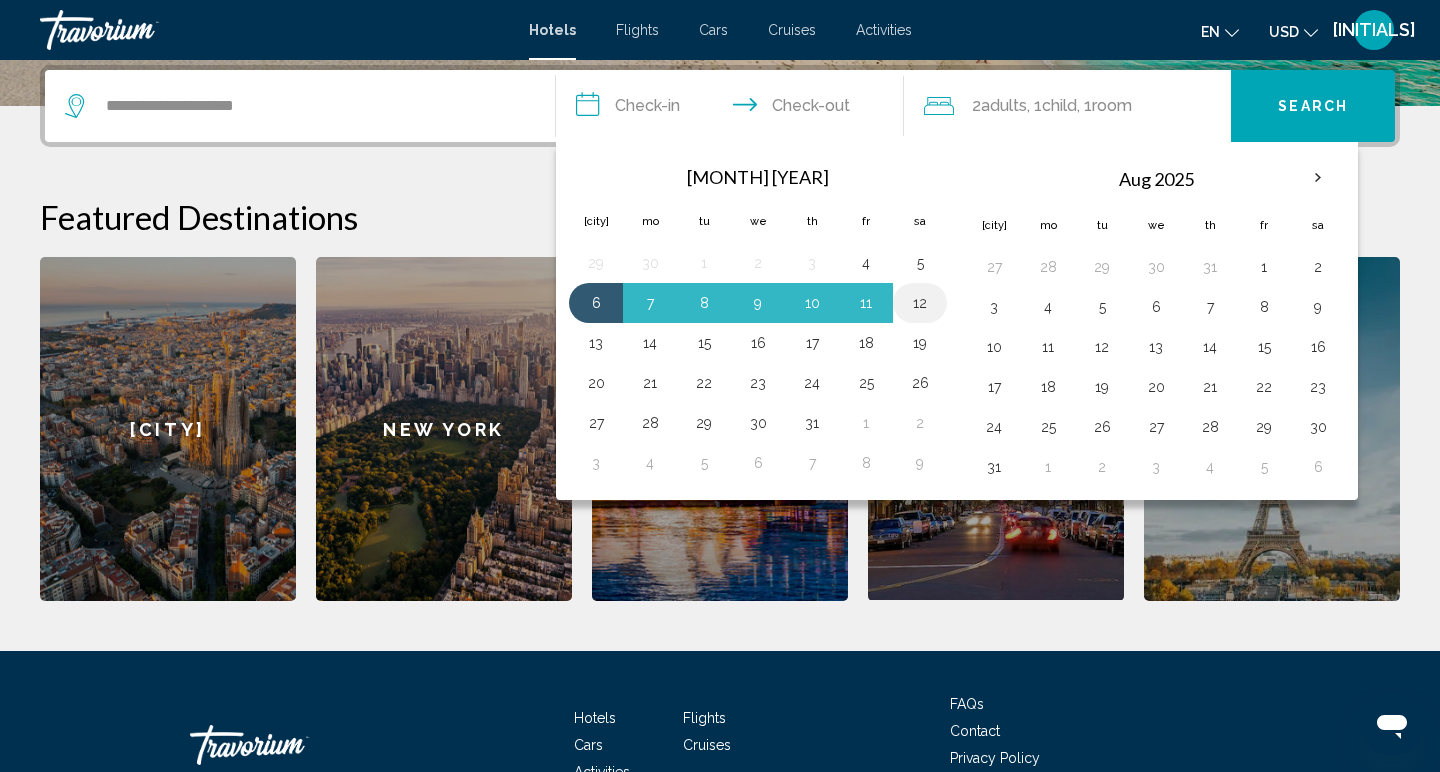 click on "12" at bounding box center (920, 303) 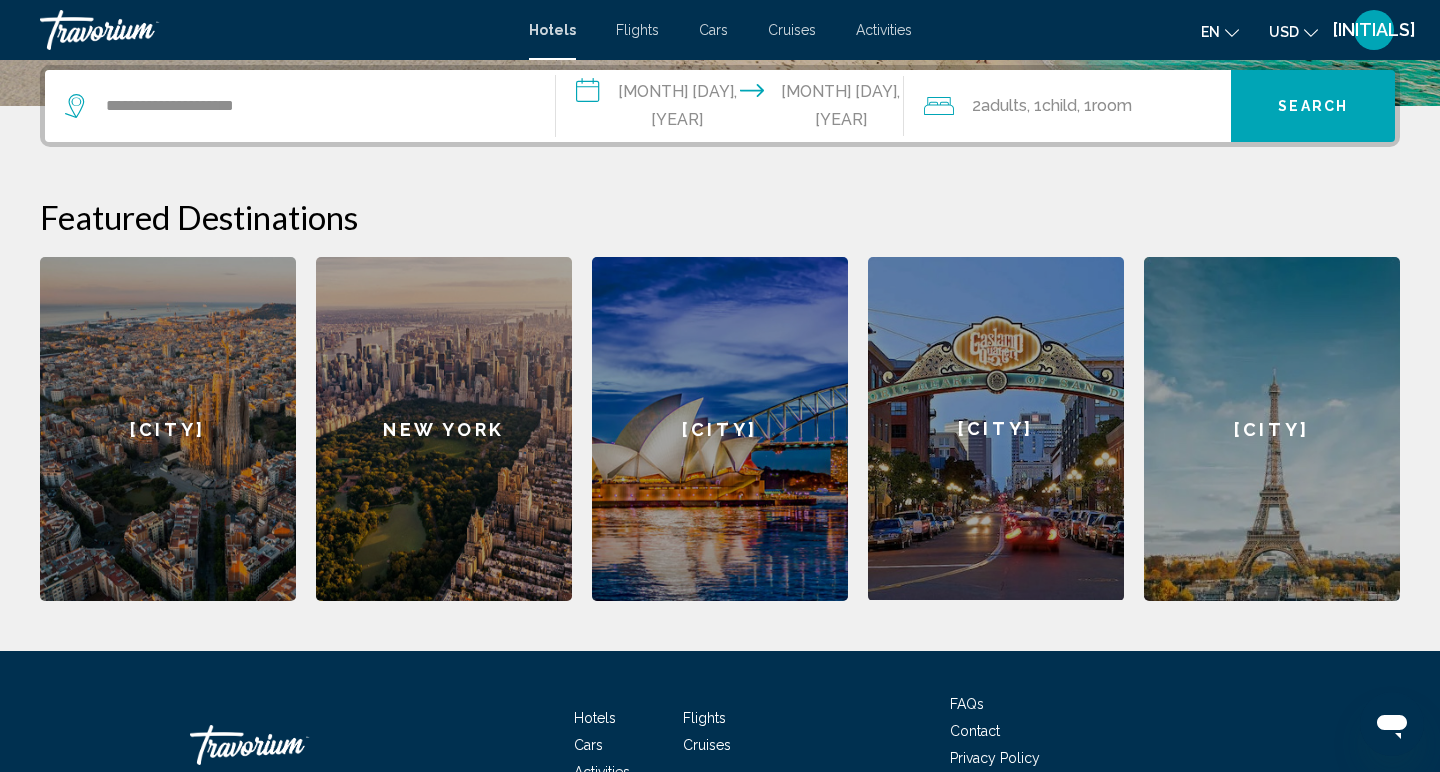 click on "Search" at bounding box center [1313, 107] 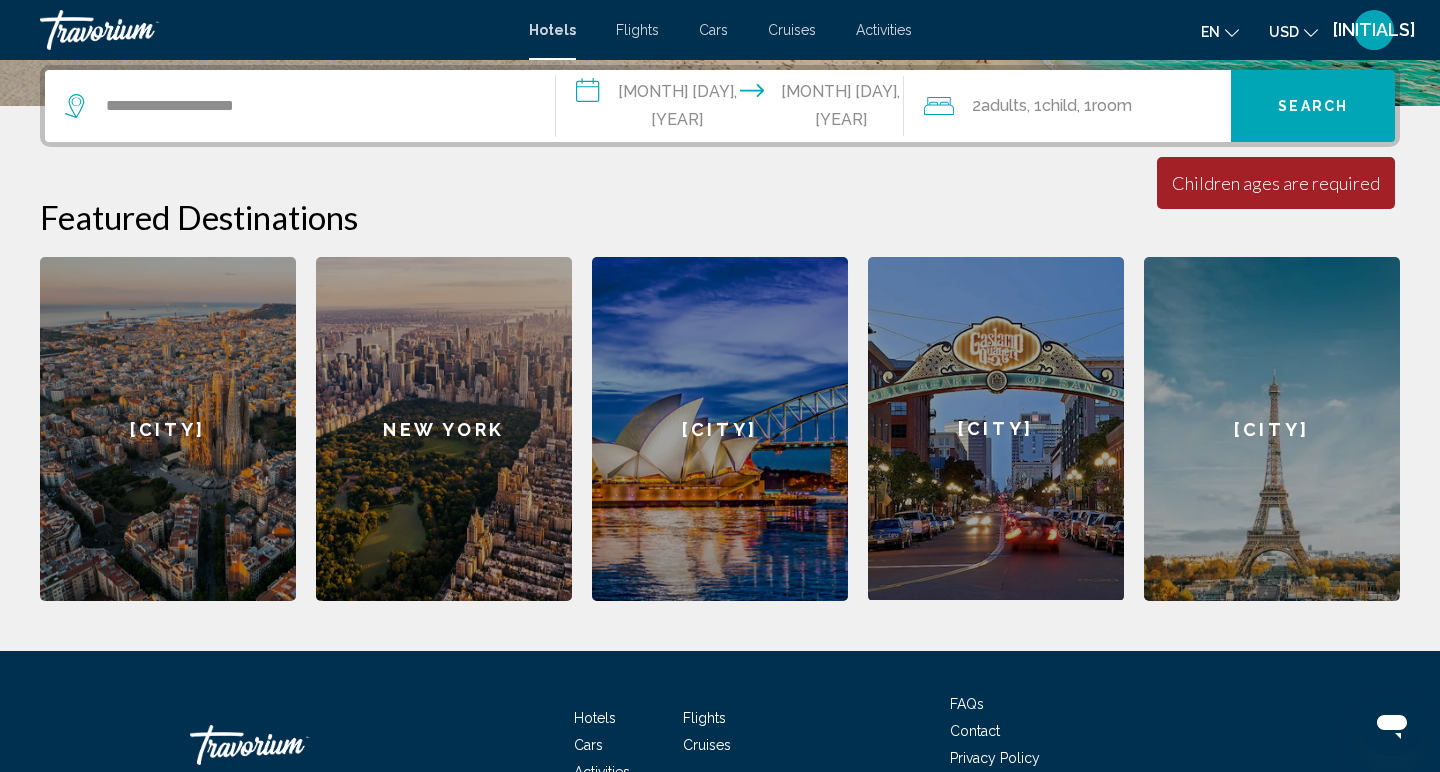click on "Children ages are required" at bounding box center (1276, 183) 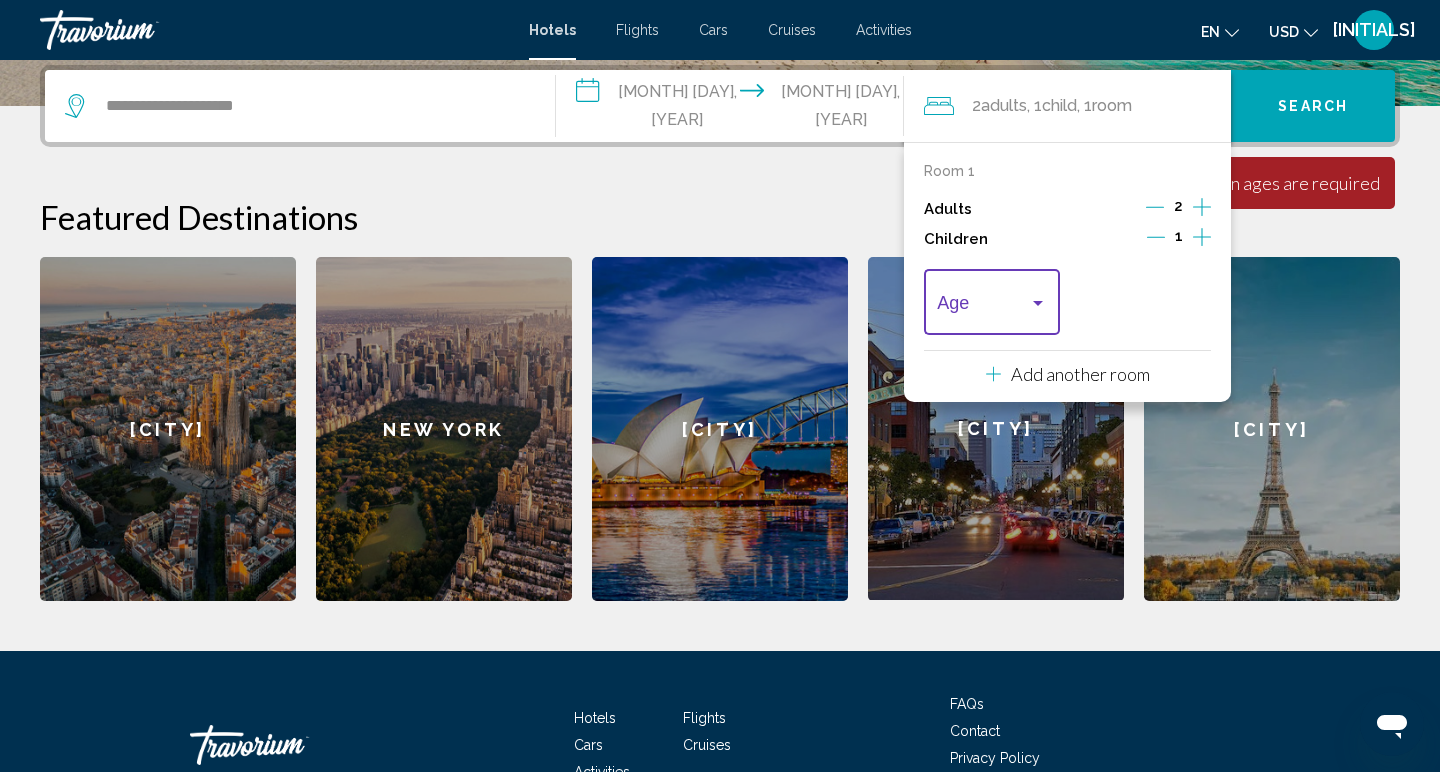 click at bounding box center [1038, 303] 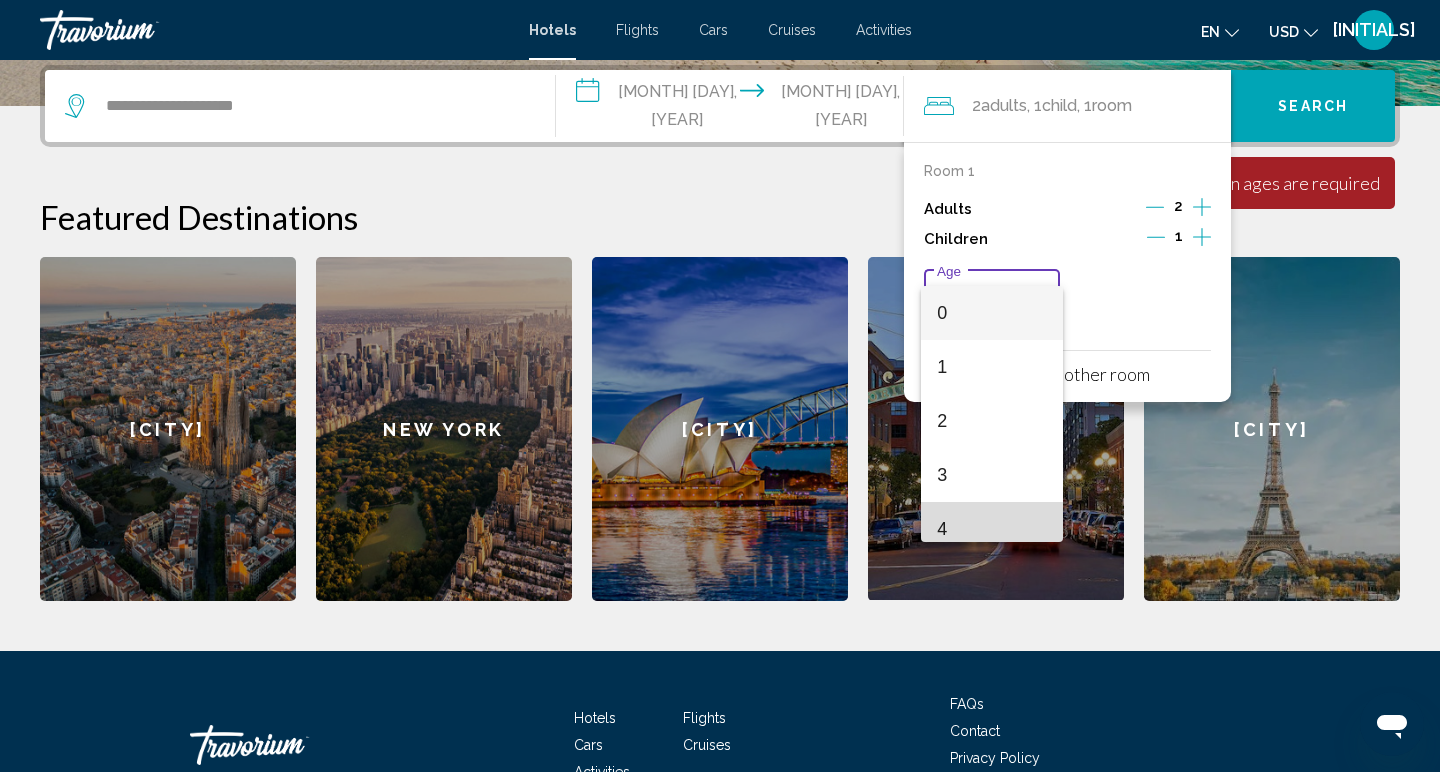 click on "4" at bounding box center [991, 529] 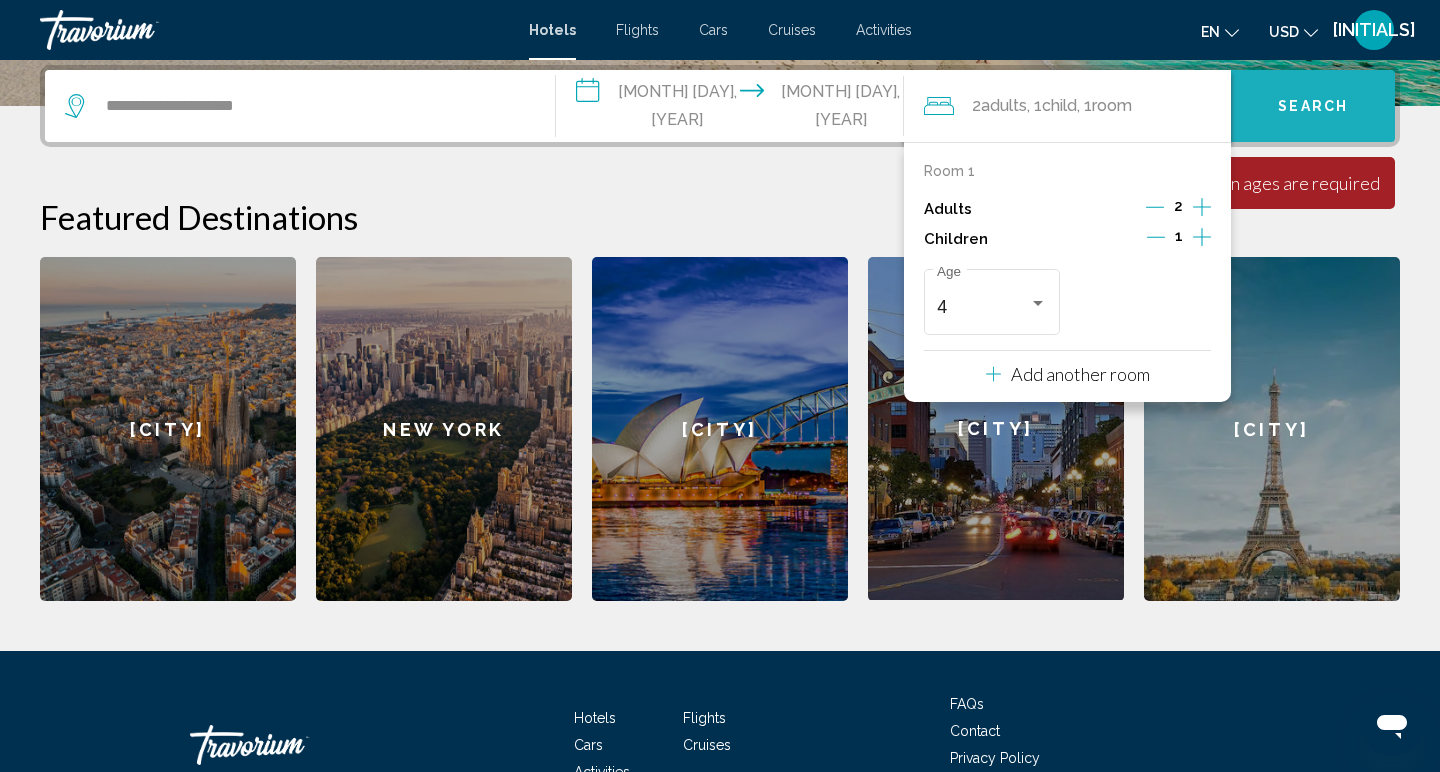 click on "Search" at bounding box center [1313, 107] 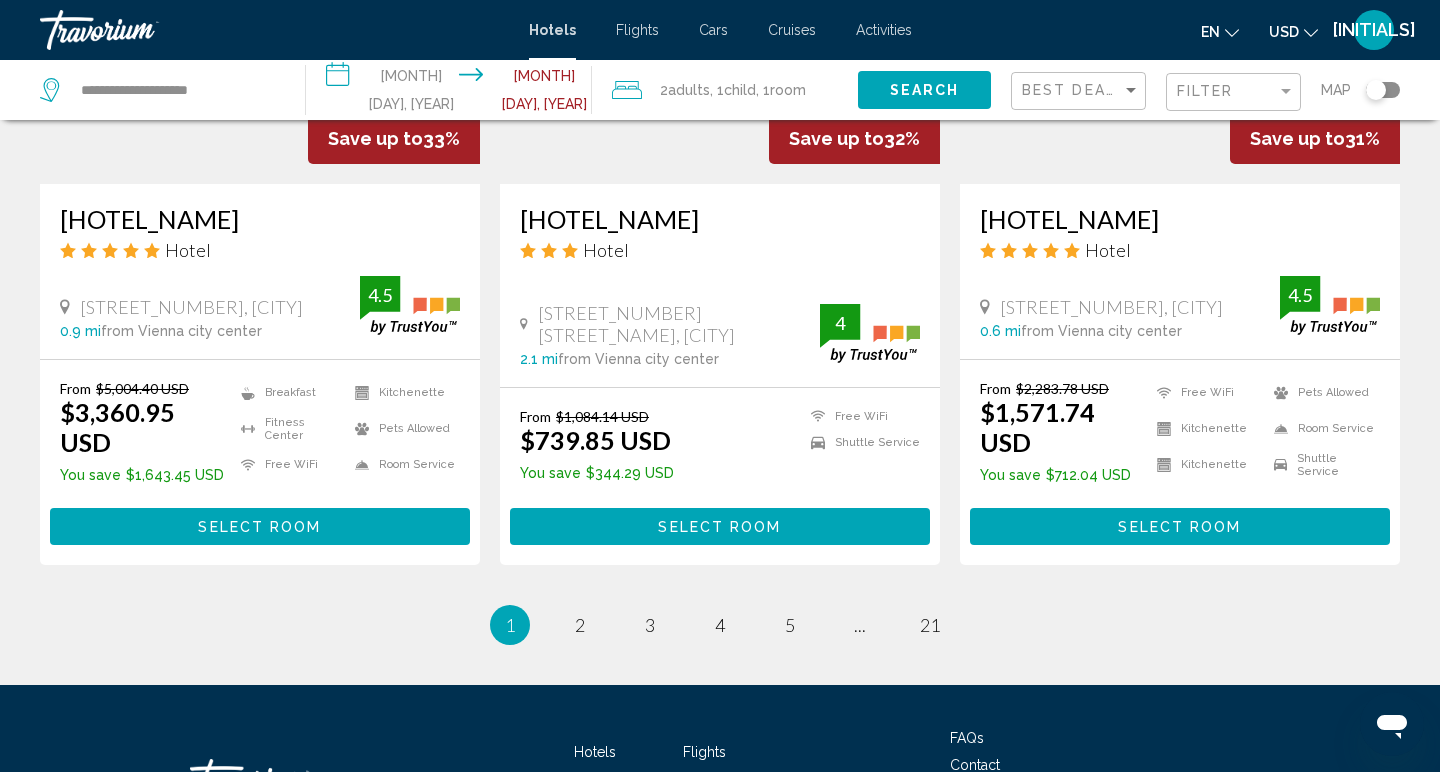 scroll, scrollTop: 2602, scrollLeft: 0, axis: vertical 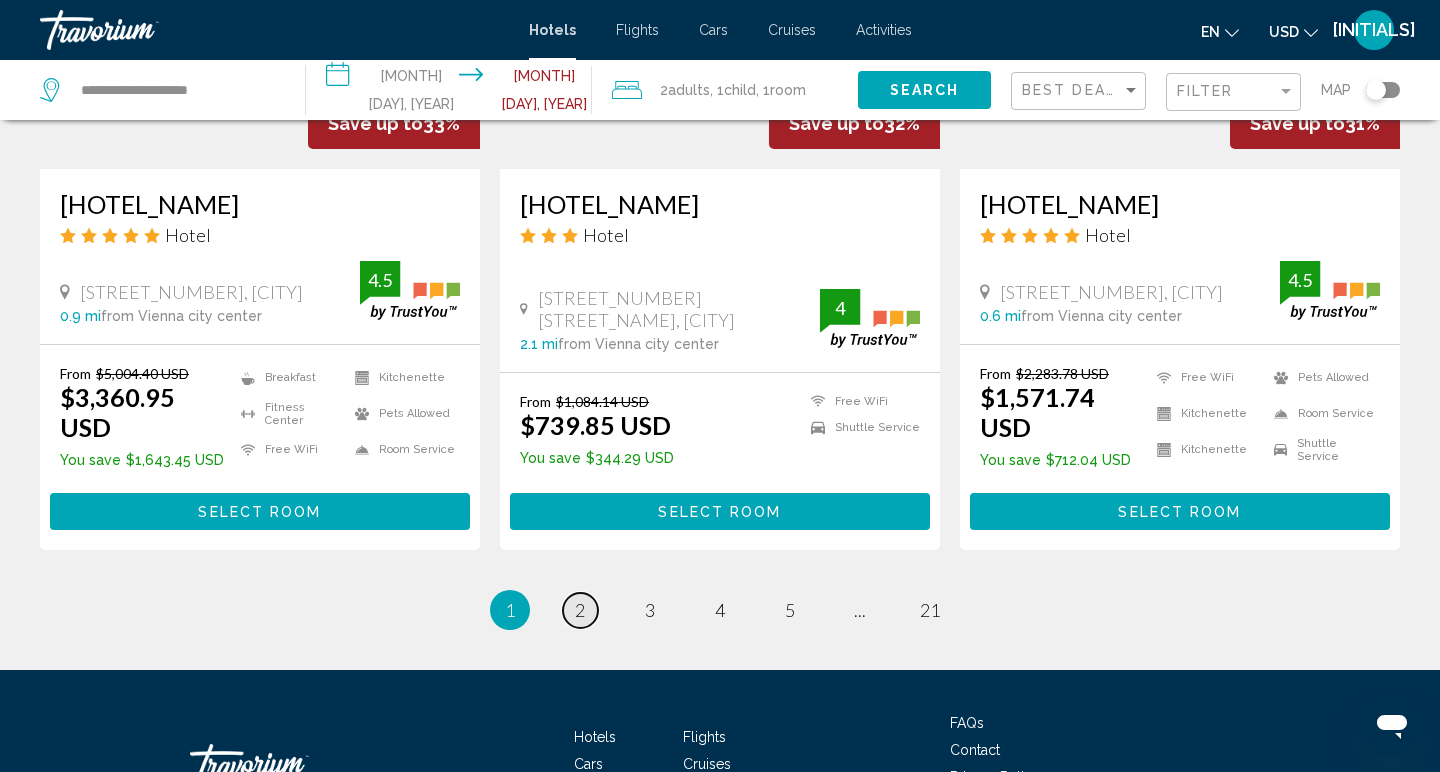 click on "page  2" at bounding box center (580, 610) 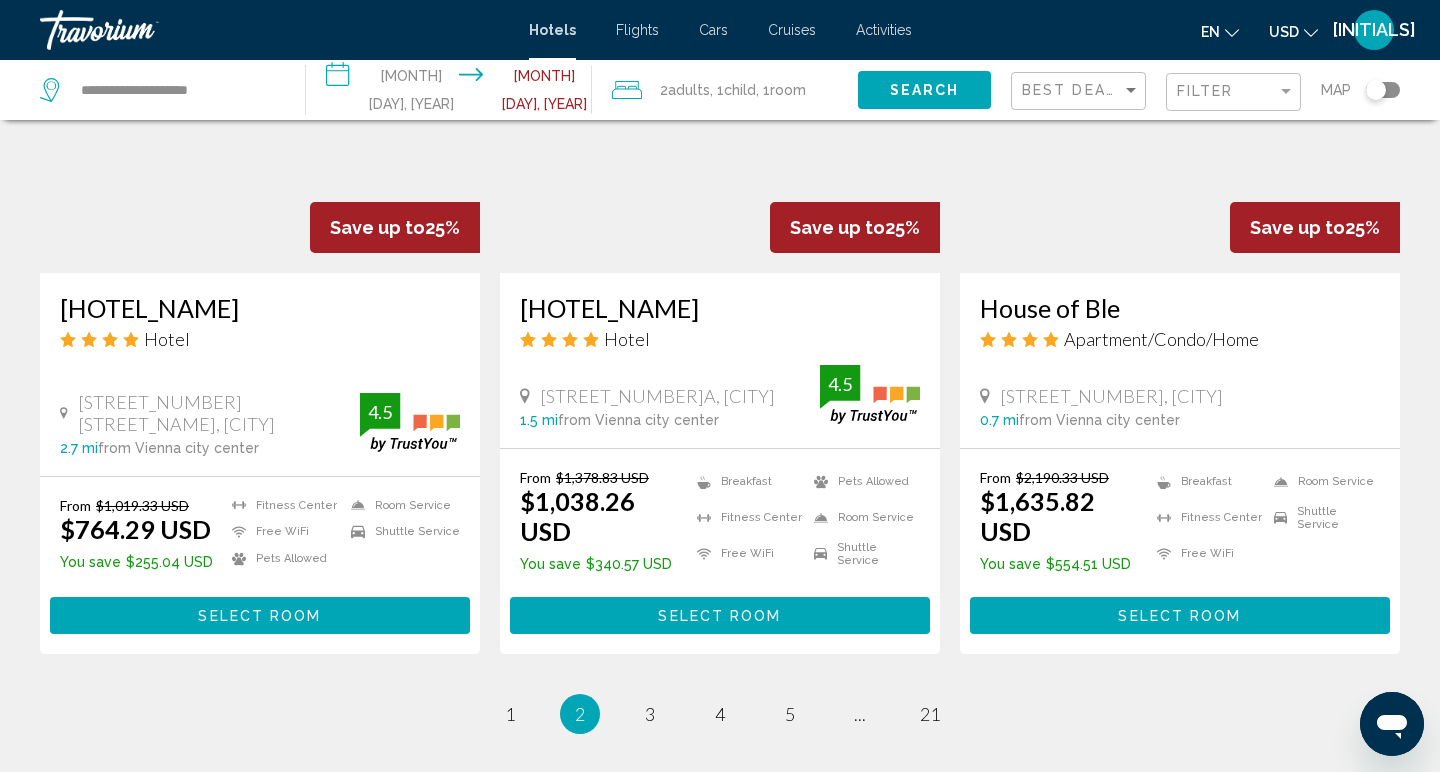 scroll, scrollTop: 2499, scrollLeft: 0, axis: vertical 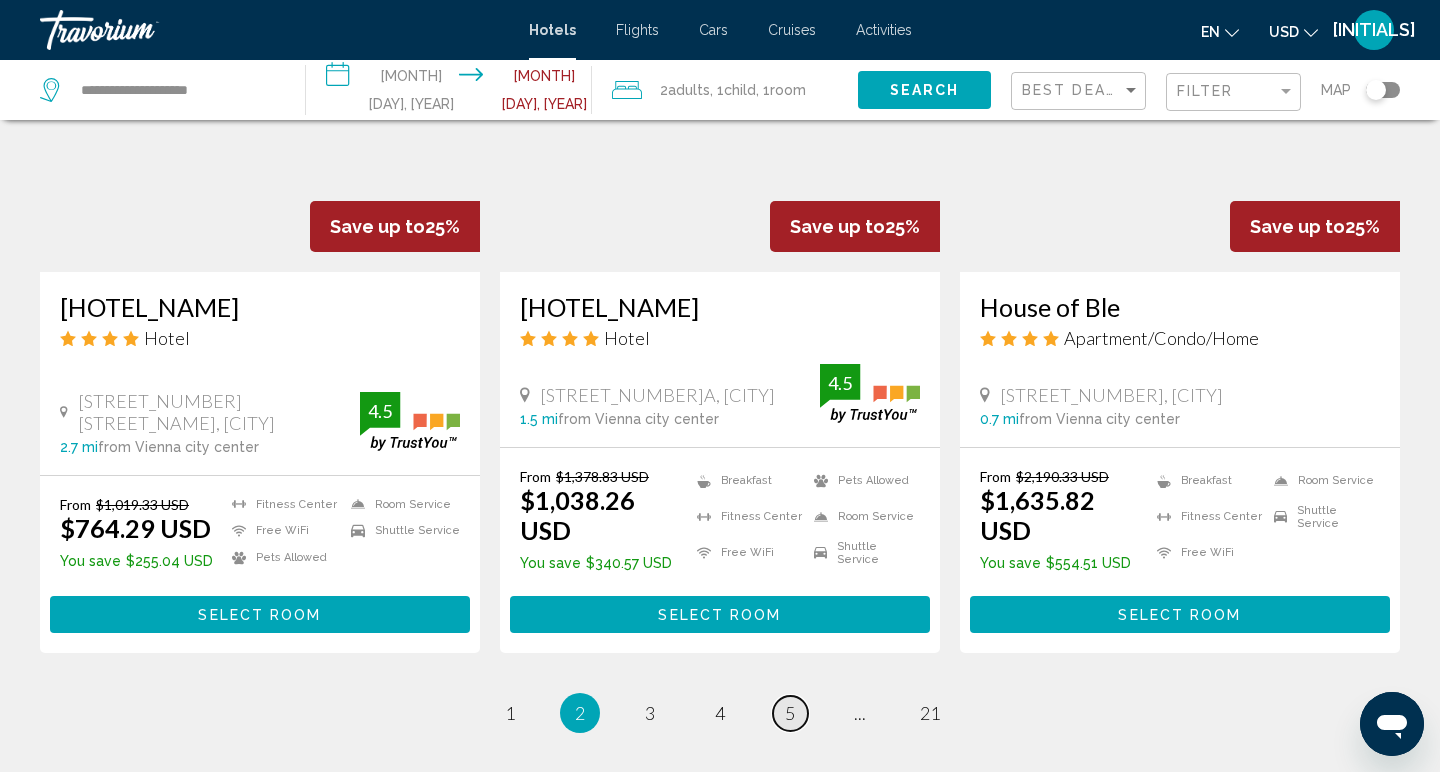 click on "5" at bounding box center (510, 713) 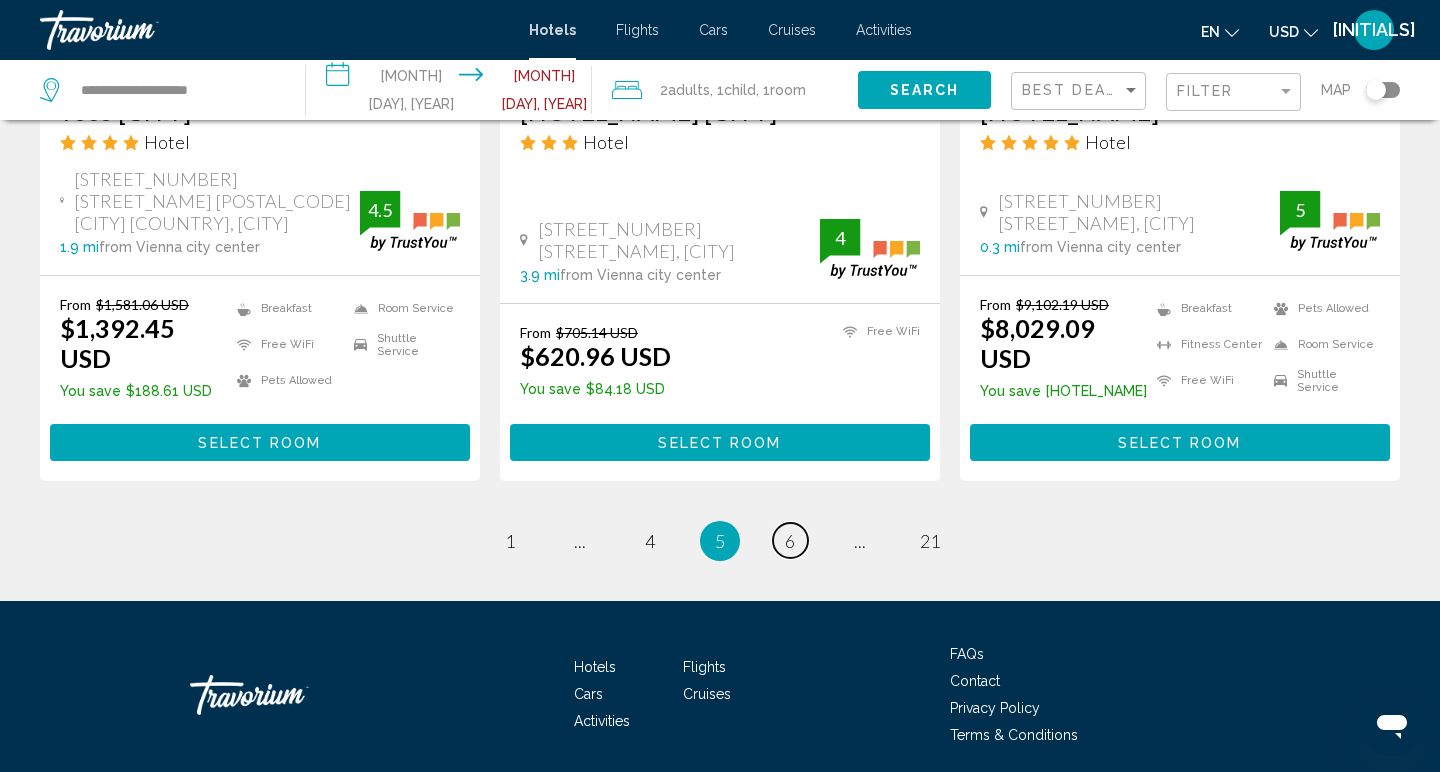scroll, scrollTop: 2664, scrollLeft: 0, axis: vertical 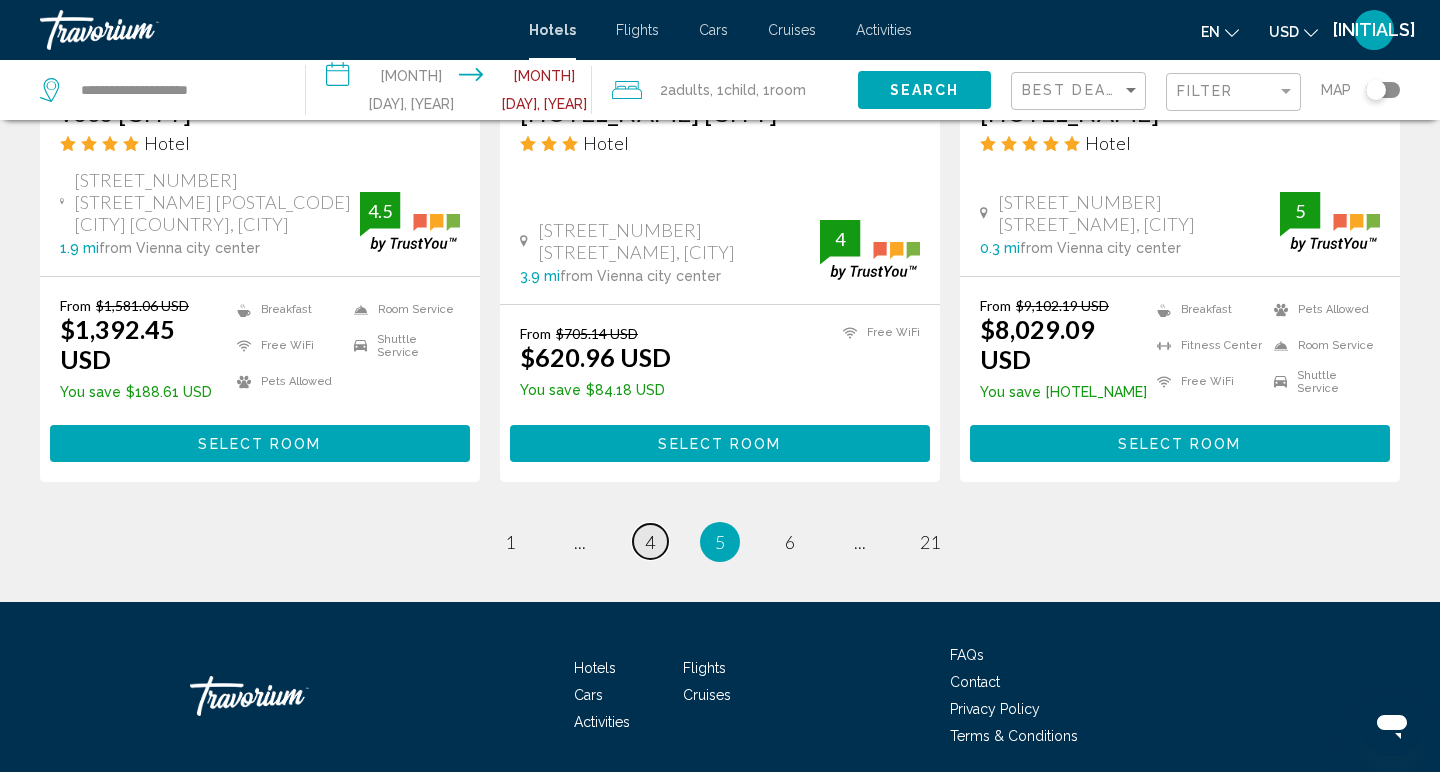 click on "4" at bounding box center (510, 542) 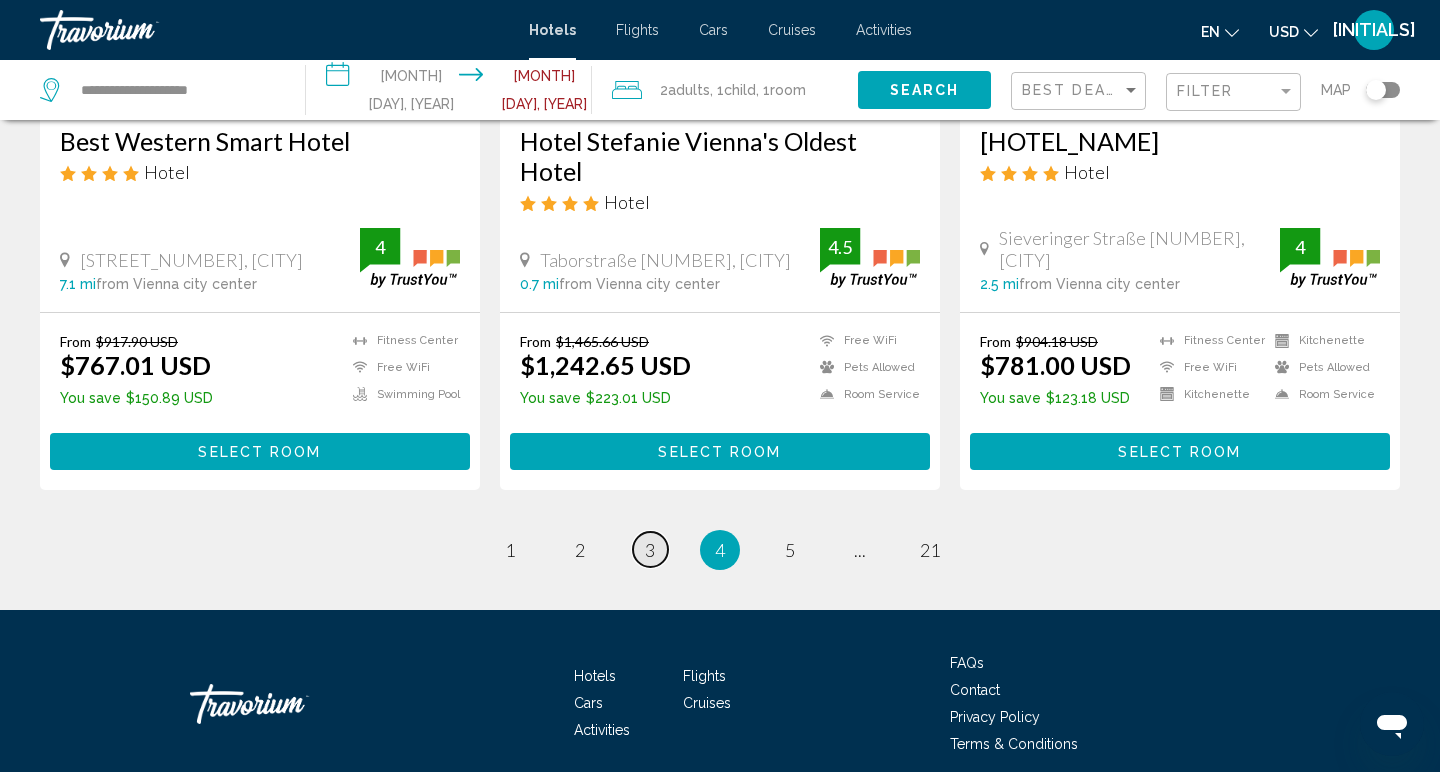 scroll, scrollTop: 2632, scrollLeft: 0, axis: vertical 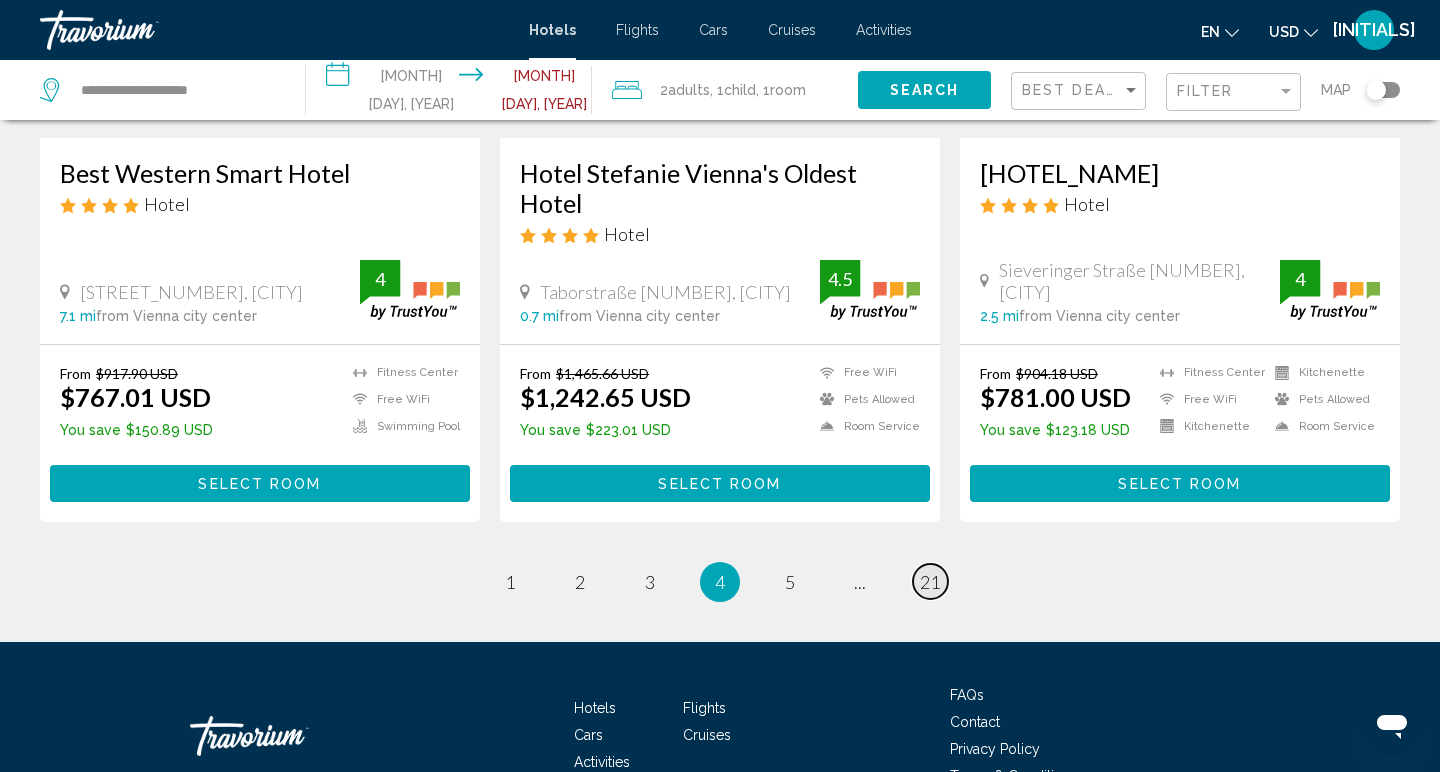 click on "21" at bounding box center [510, 582] 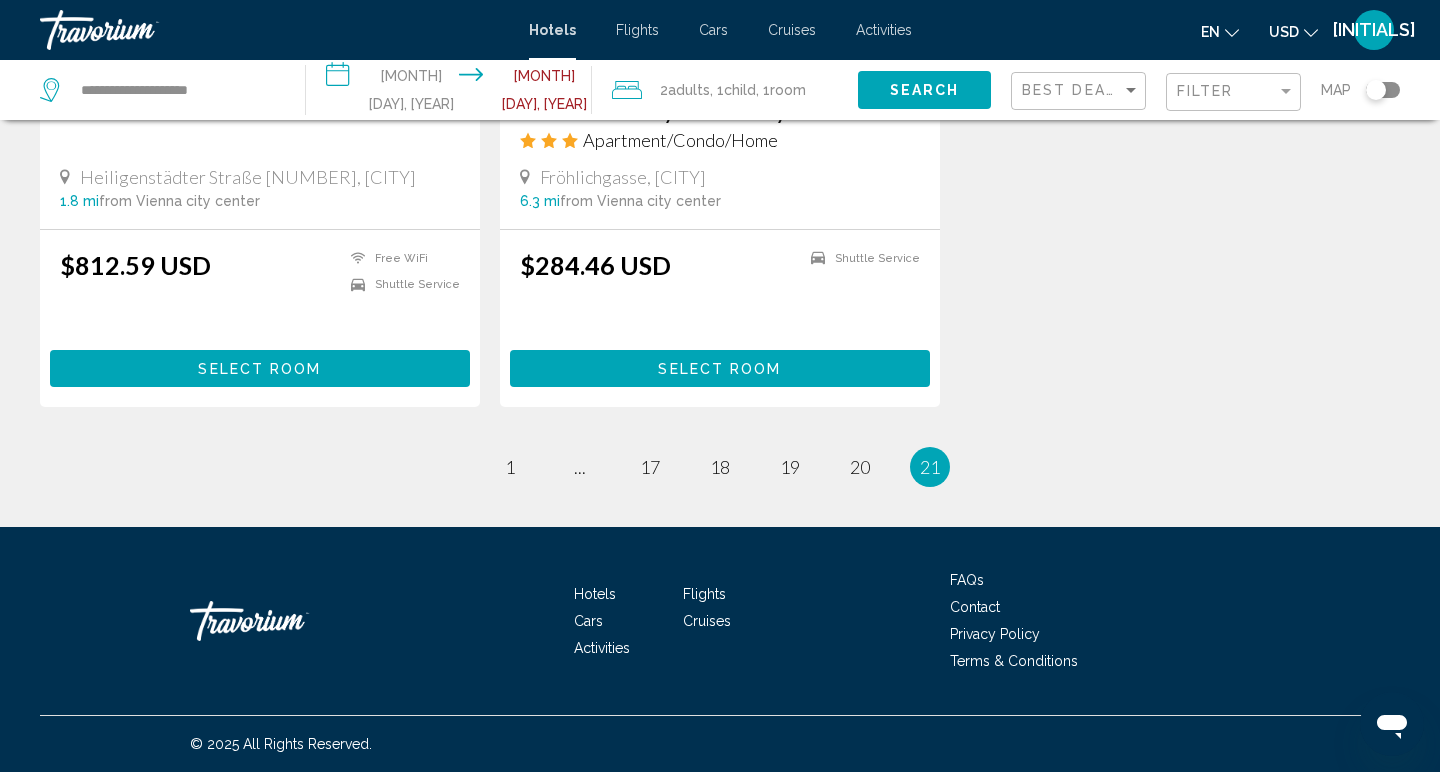 scroll, scrollTop: 1916, scrollLeft: 0, axis: vertical 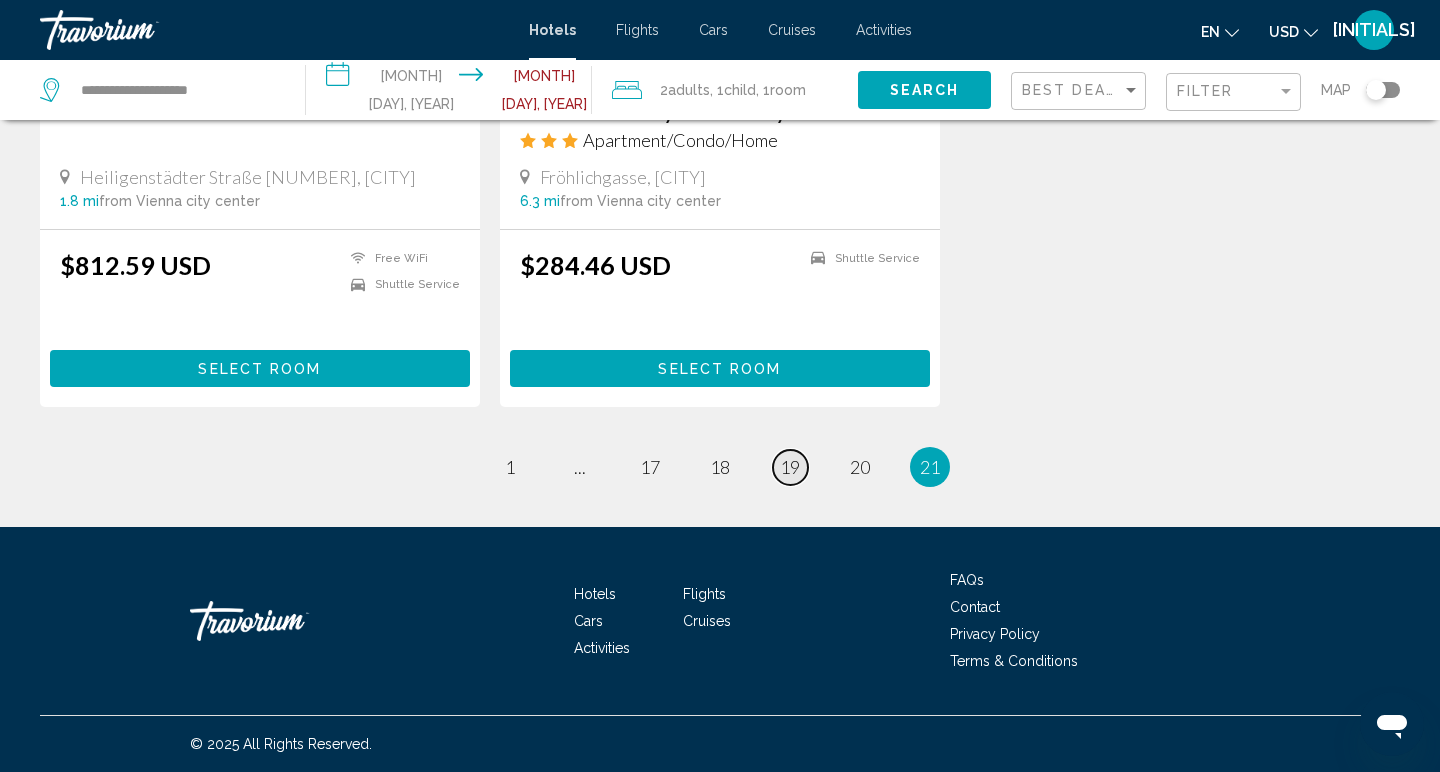 click on "19" at bounding box center (510, 467) 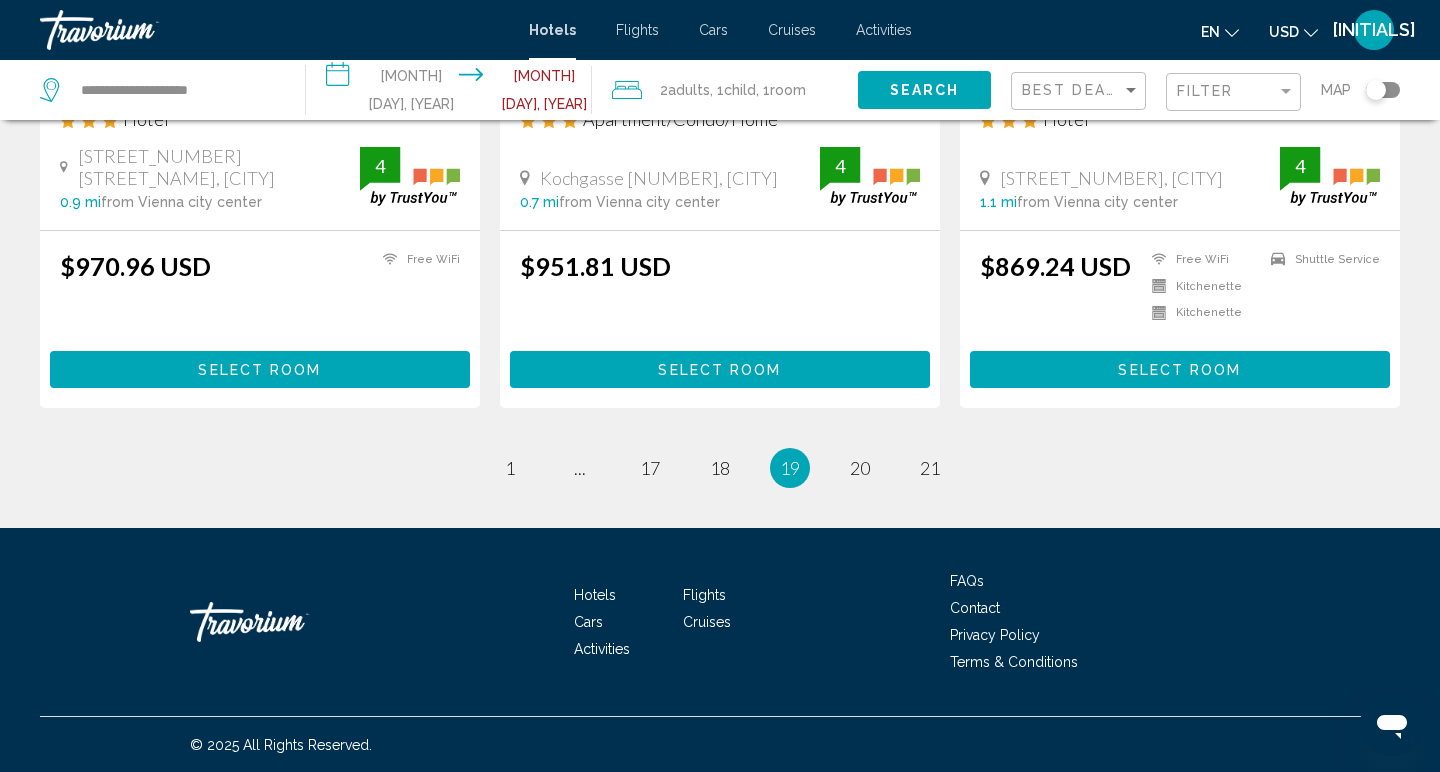 scroll, scrollTop: 2602, scrollLeft: 0, axis: vertical 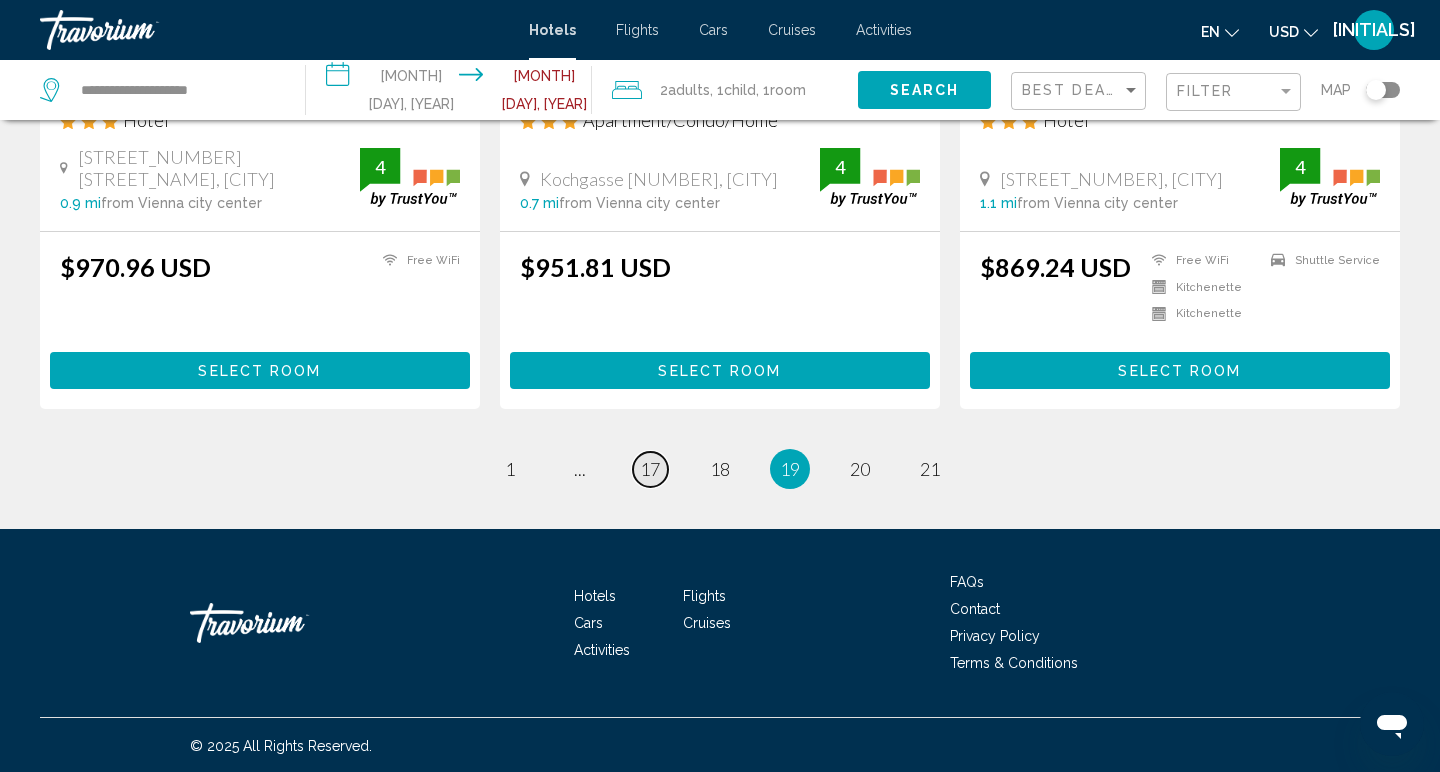 click on "17" at bounding box center [510, 469] 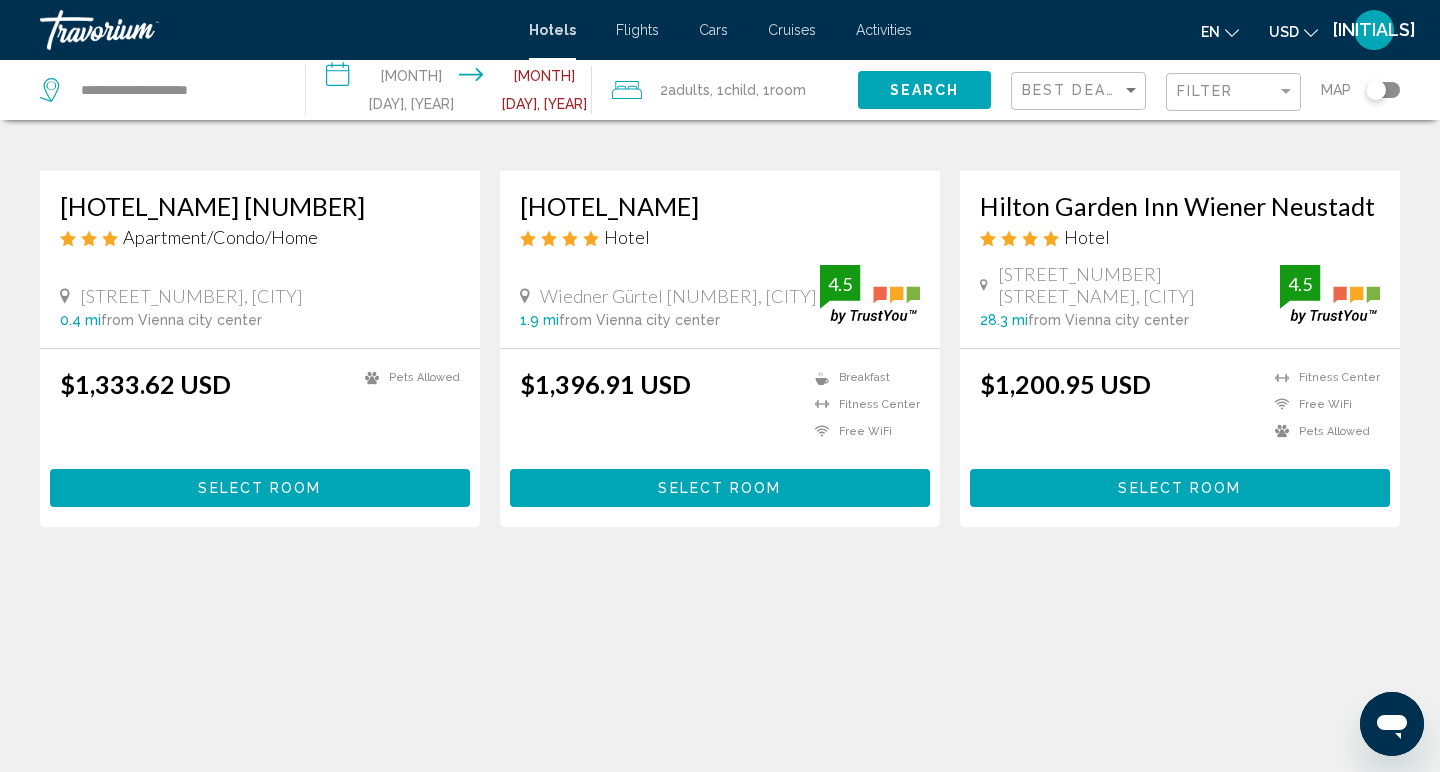scroll, scrollTop: 1053, scrollLeft: 0, axis: vertical 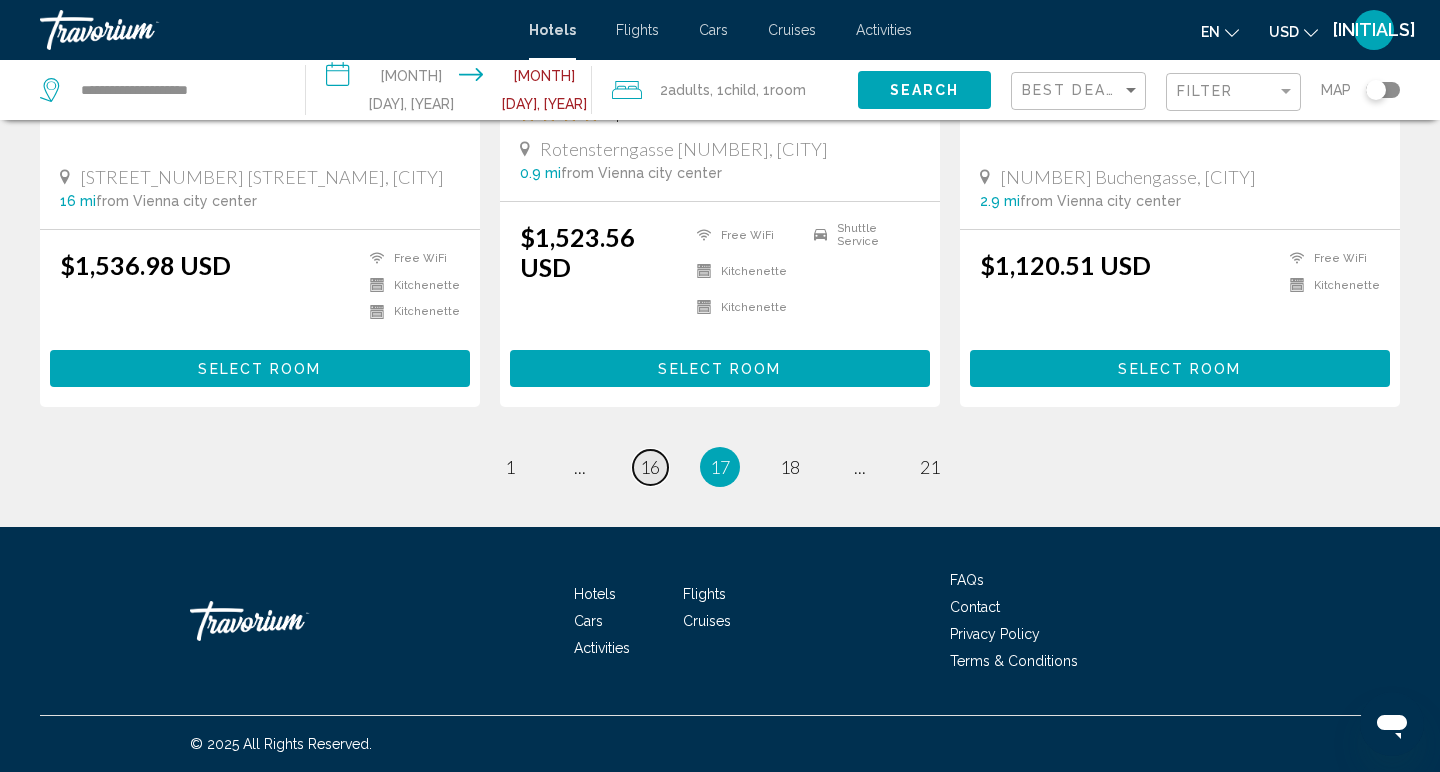 click on "16" at bounding box center [510, 467] 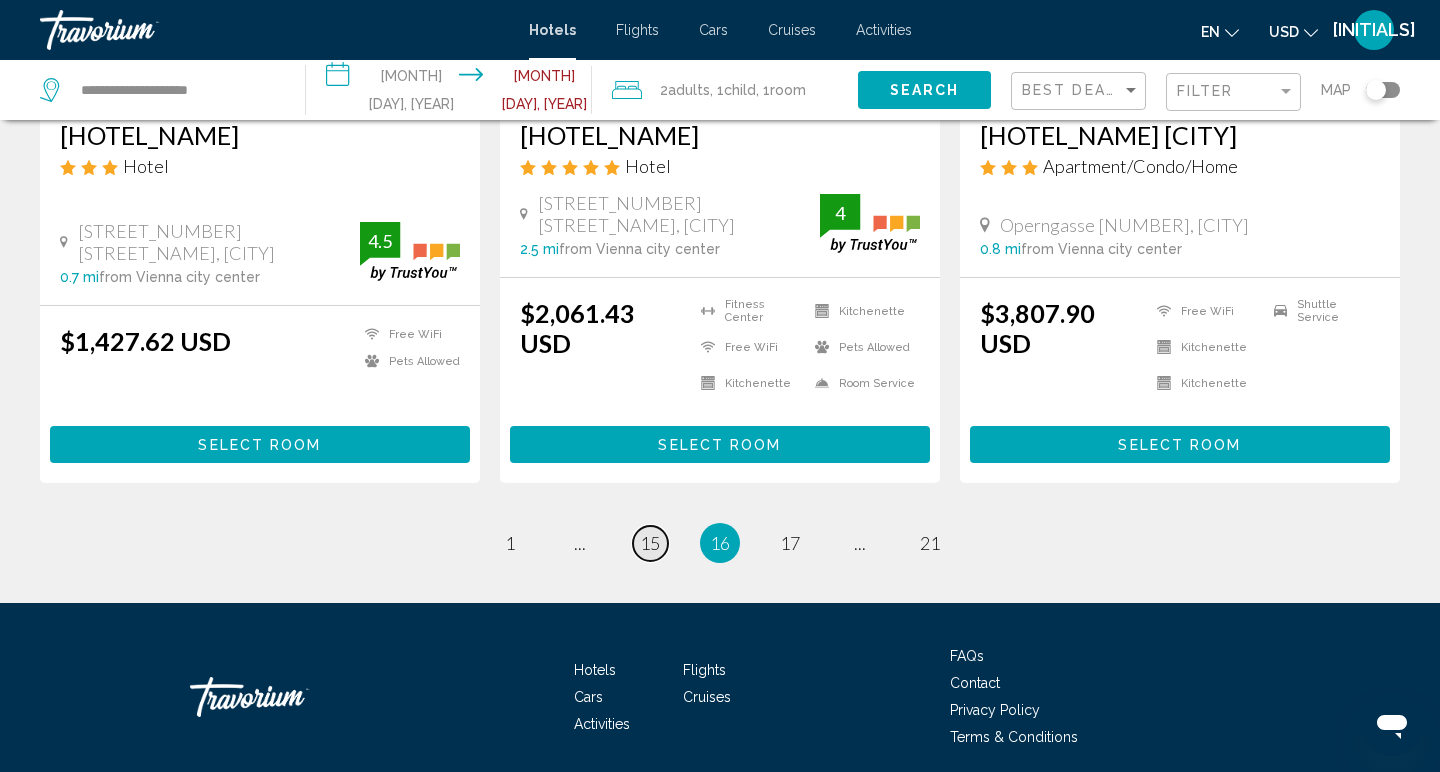 scroll, scrollTop: 2602, scrollLeft: 0, axis: vertical 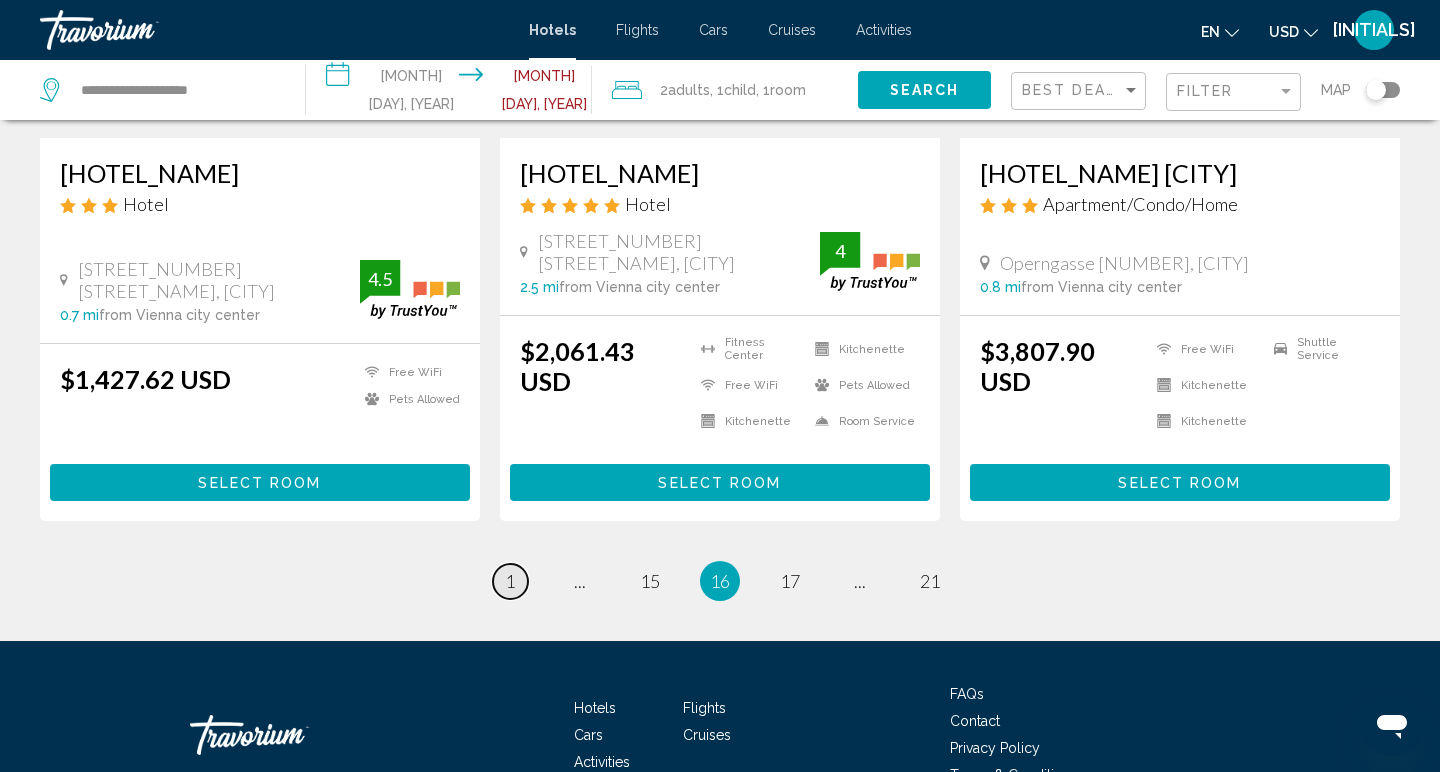 click on "1" at bounding box center [510, 581] 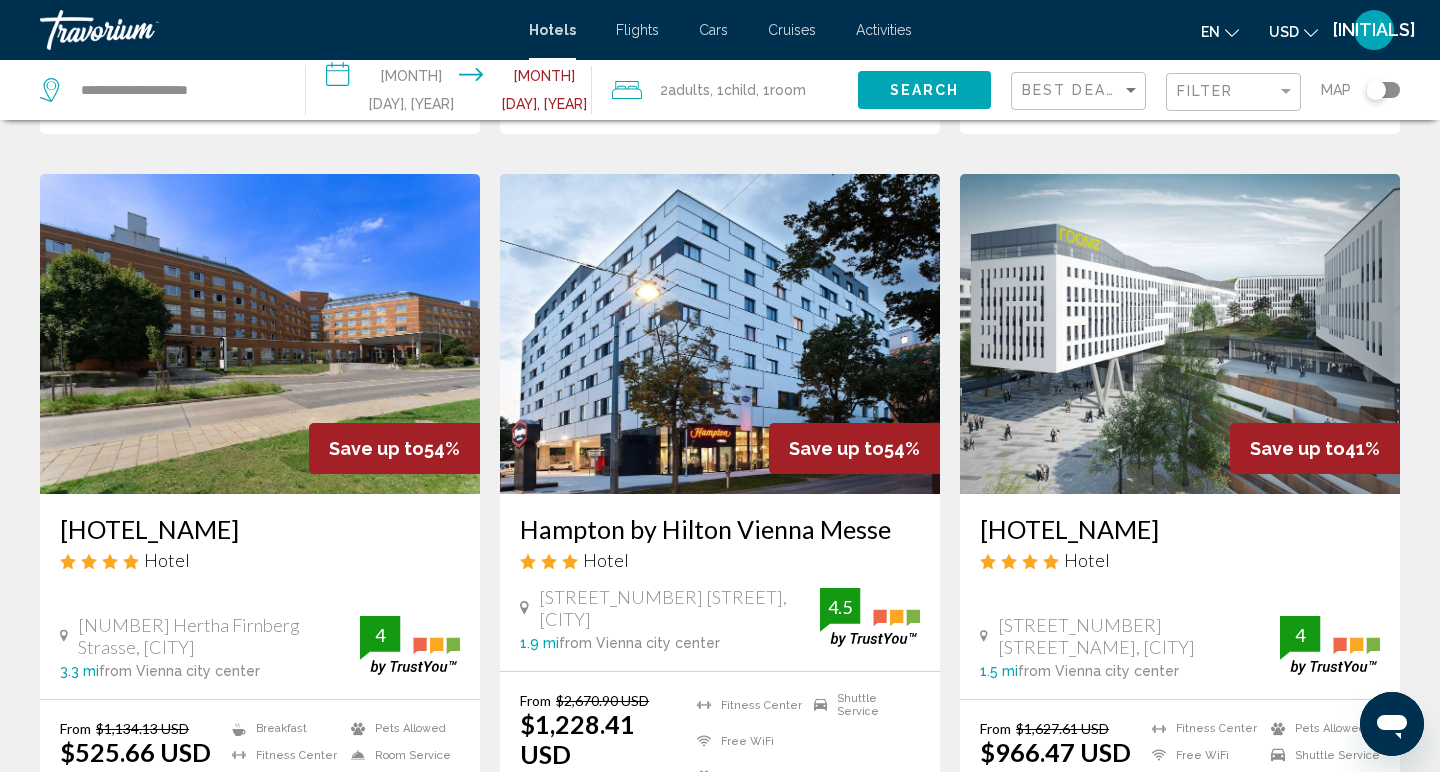 scroll, scrollTop: 792, scrollLeft: 0, axis: vertical 